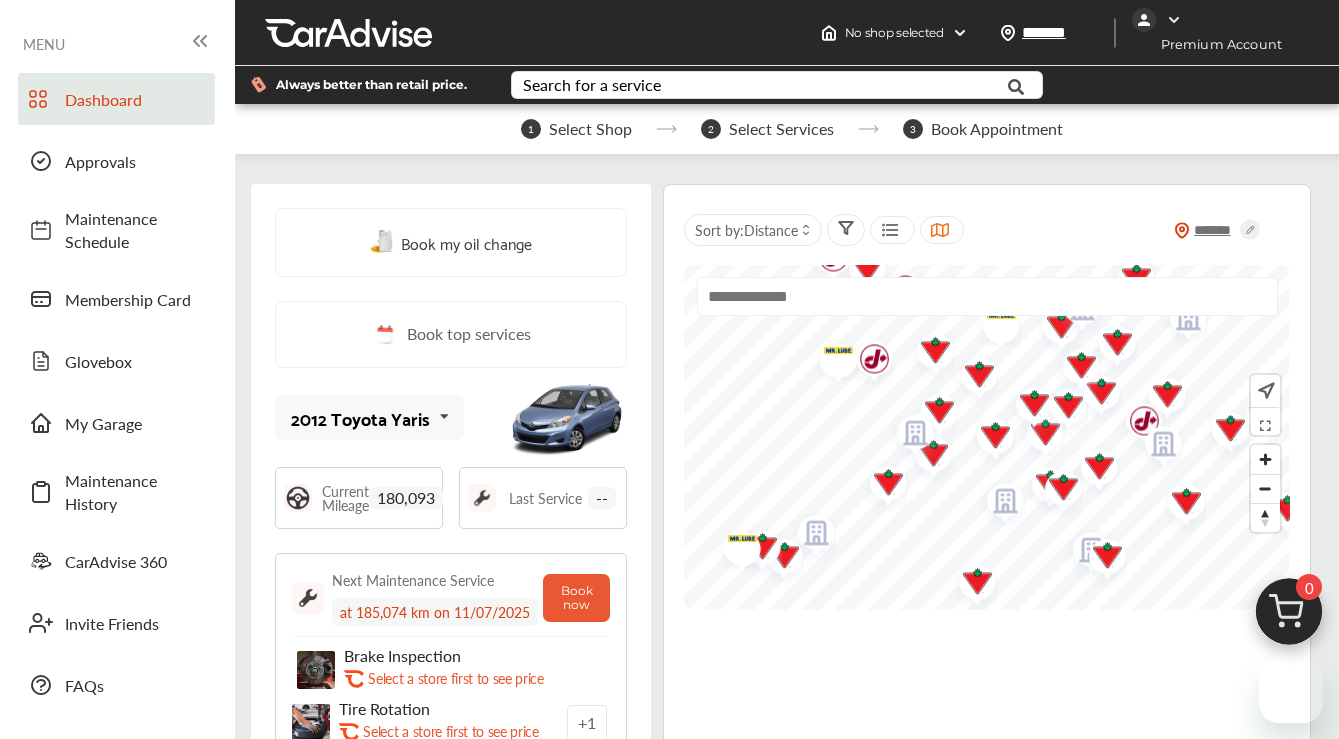 scroll, scrollTop: 0, scrollLeft: 0, axis: both 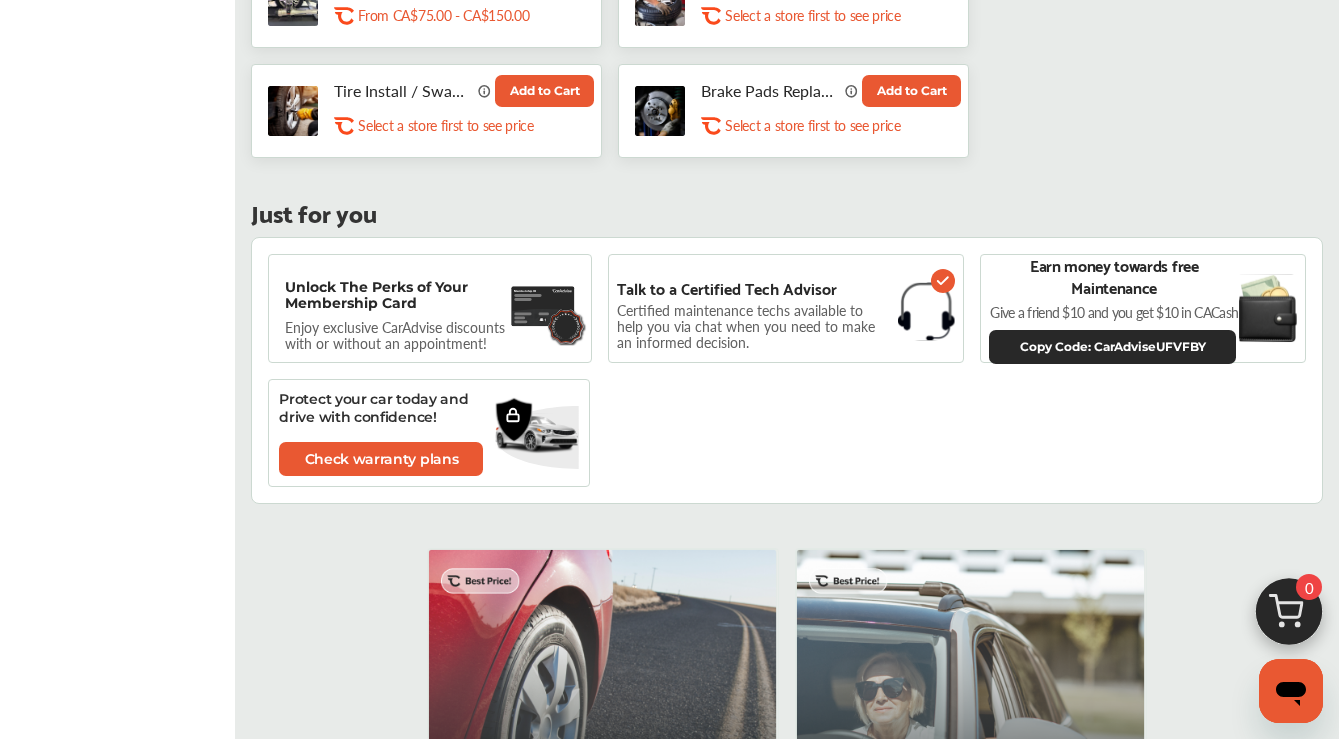 click on "Certified maintenance techs available to help you via chat when you need to make an informed decision." at bounding box center (753, 326) 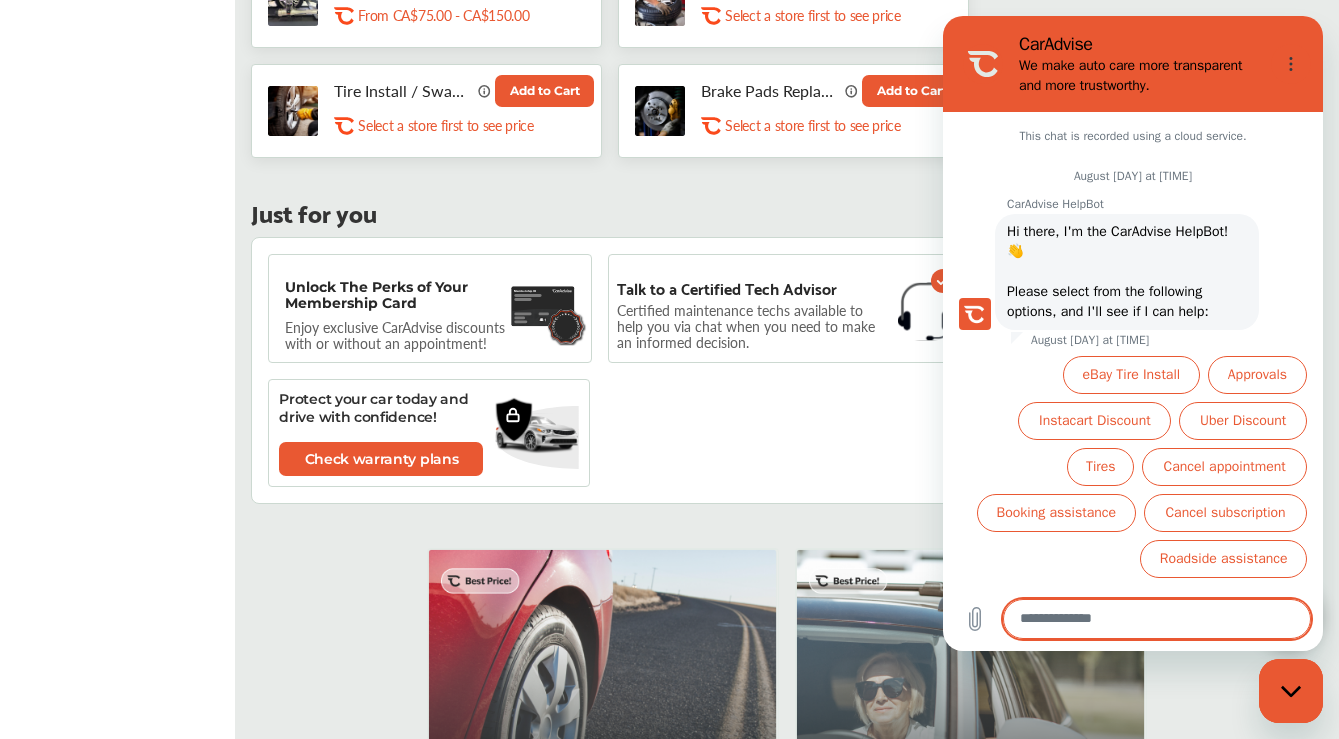 click at bounding box center (1157, 619) 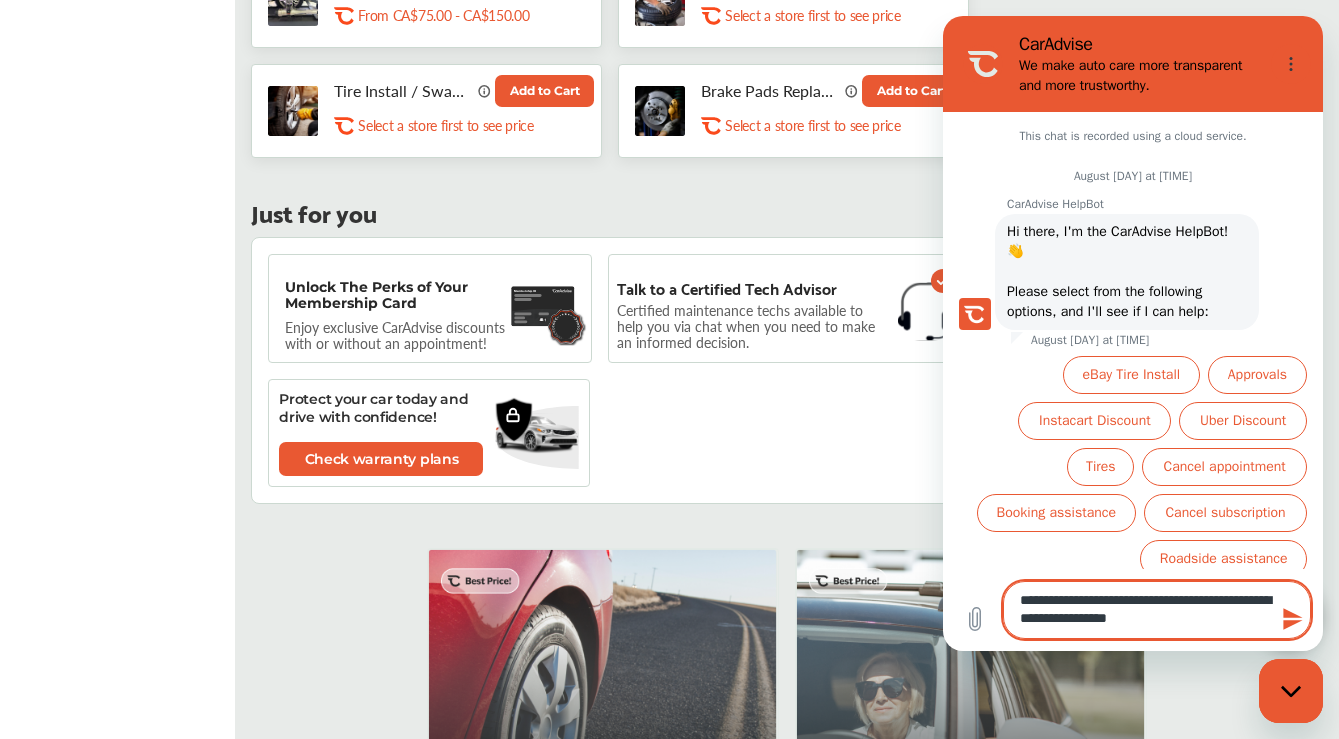 type on "**********" 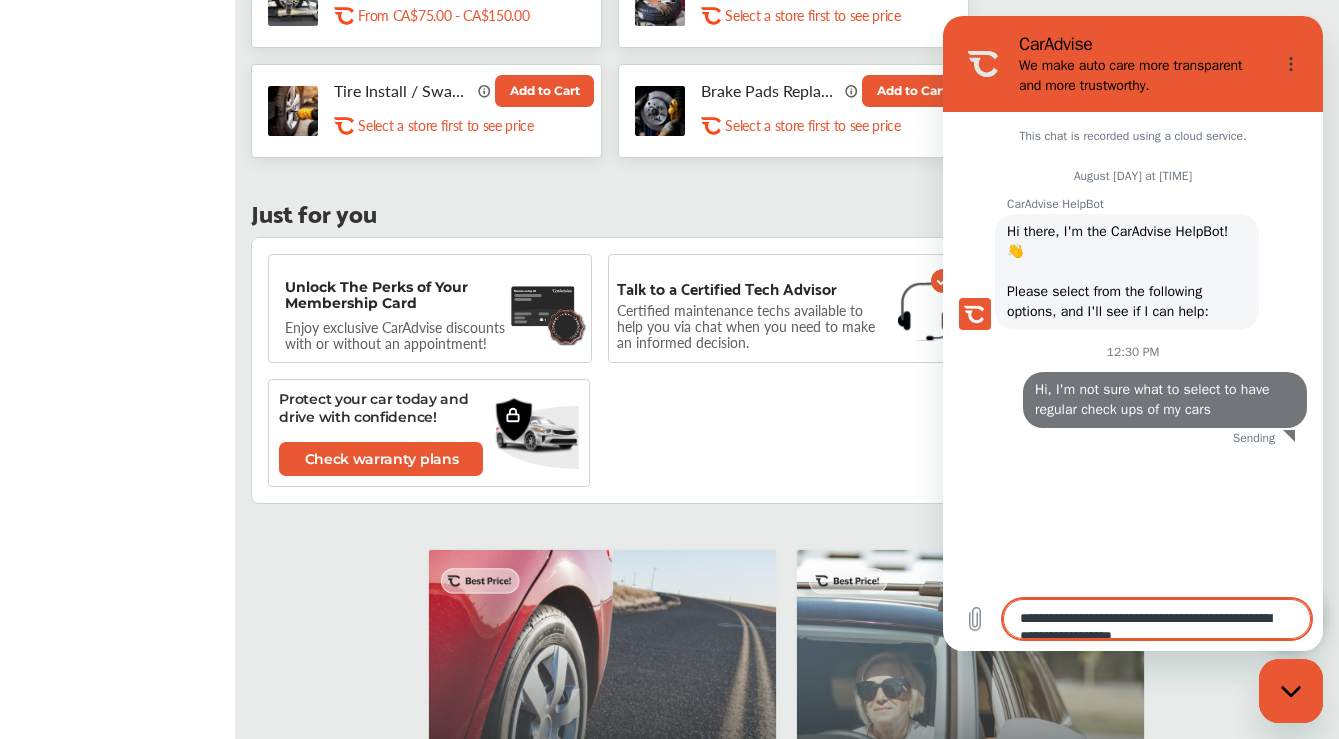 type 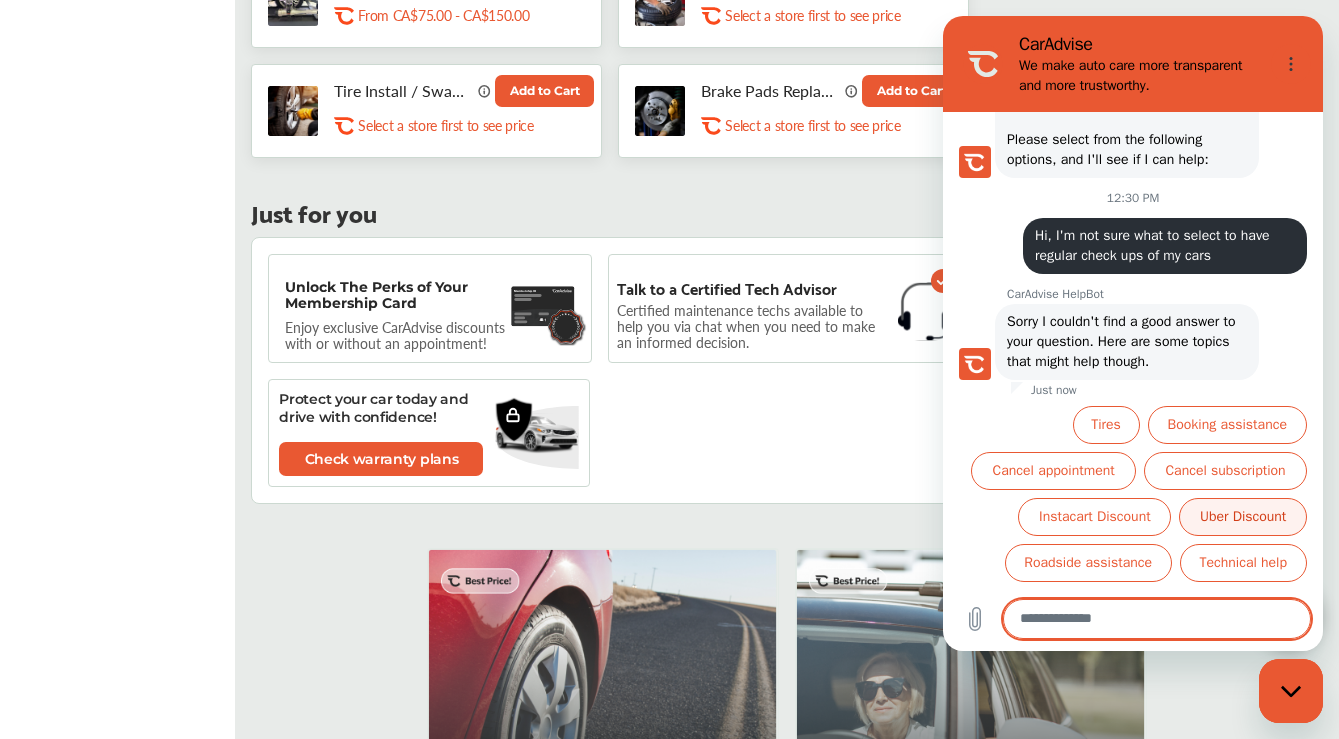 scroll, scrollTop: 152, scrollLeft: 0, axis: vertical 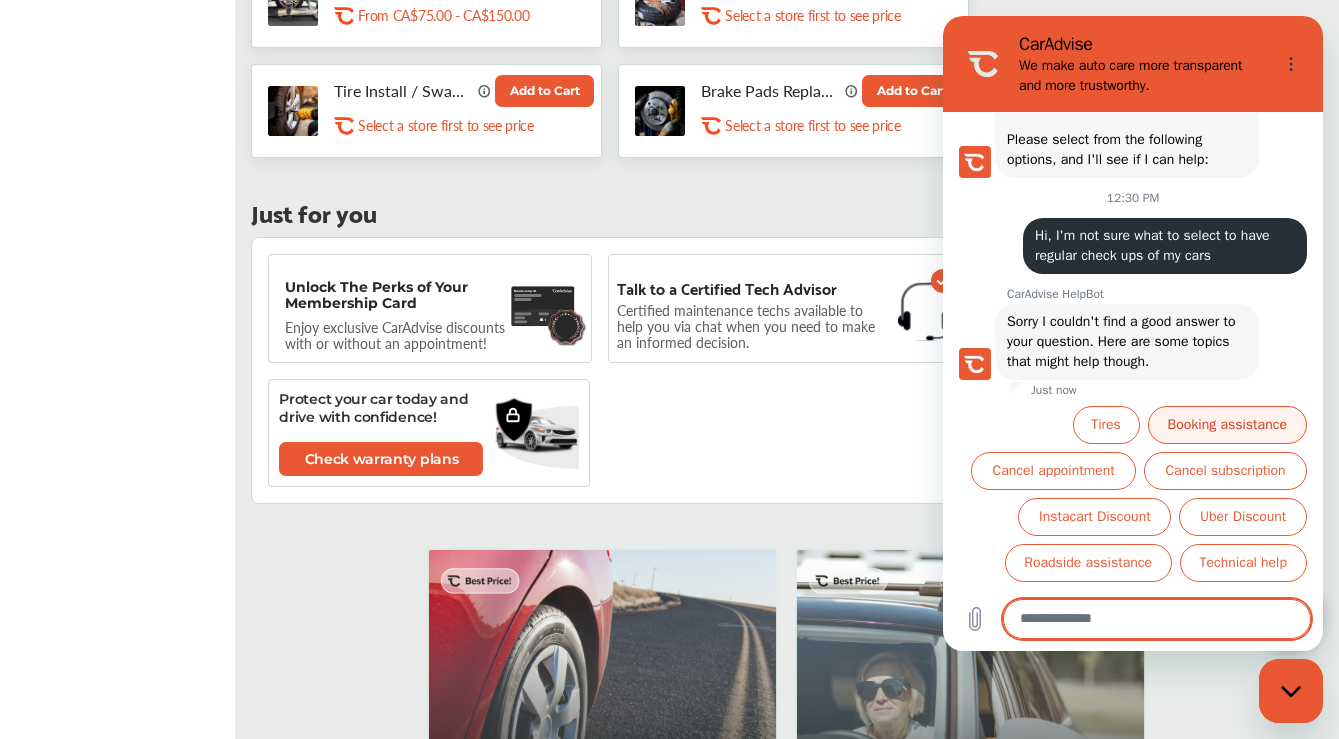 click on "Booking assistance" at bounding box center [1228, 425] 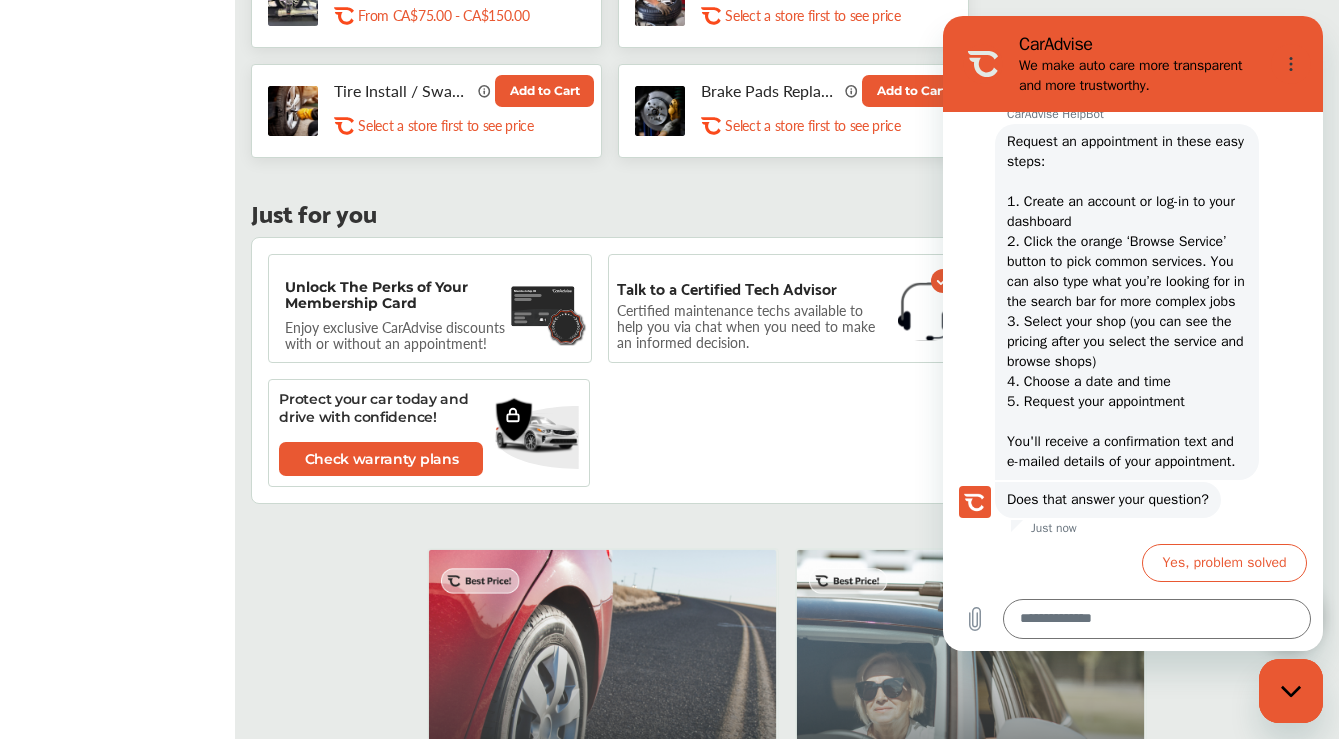 scroll, scrollTop: 466, scrollLeft: 0, axis: vertical 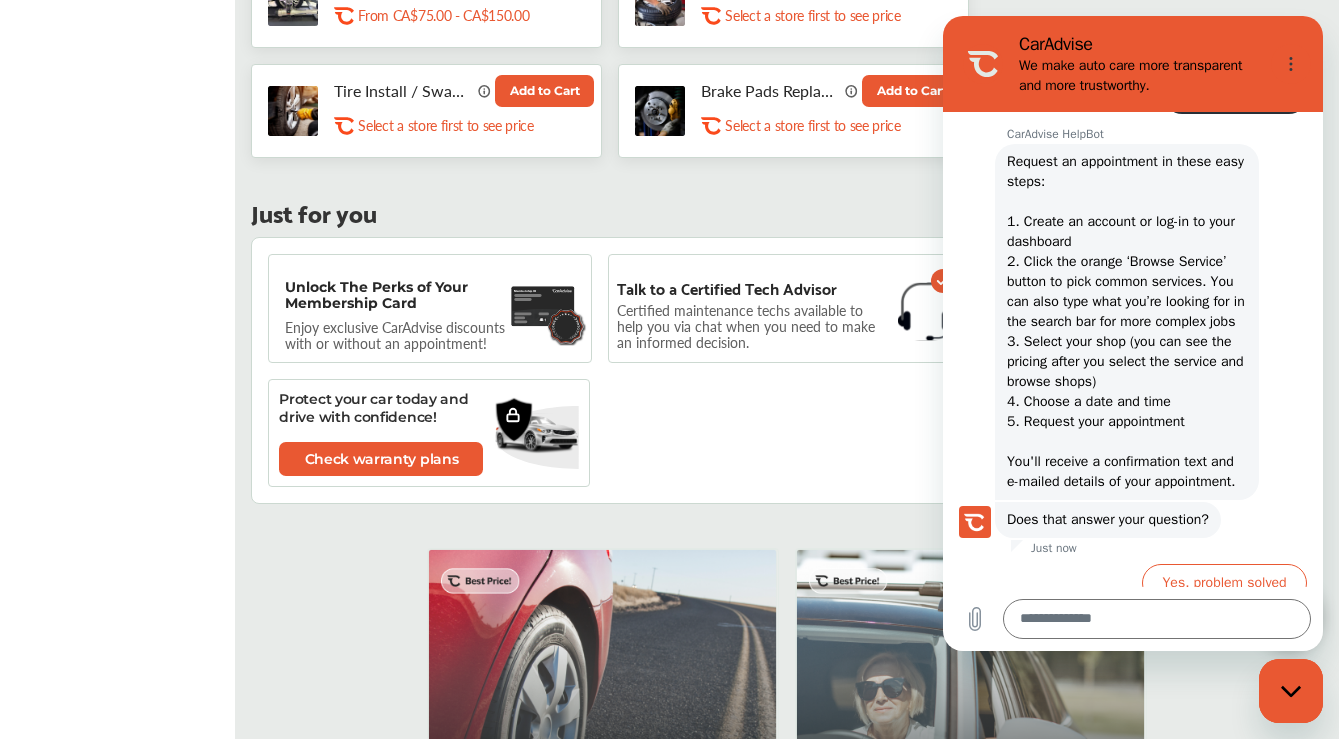 click at bounding box center [1291, 691] 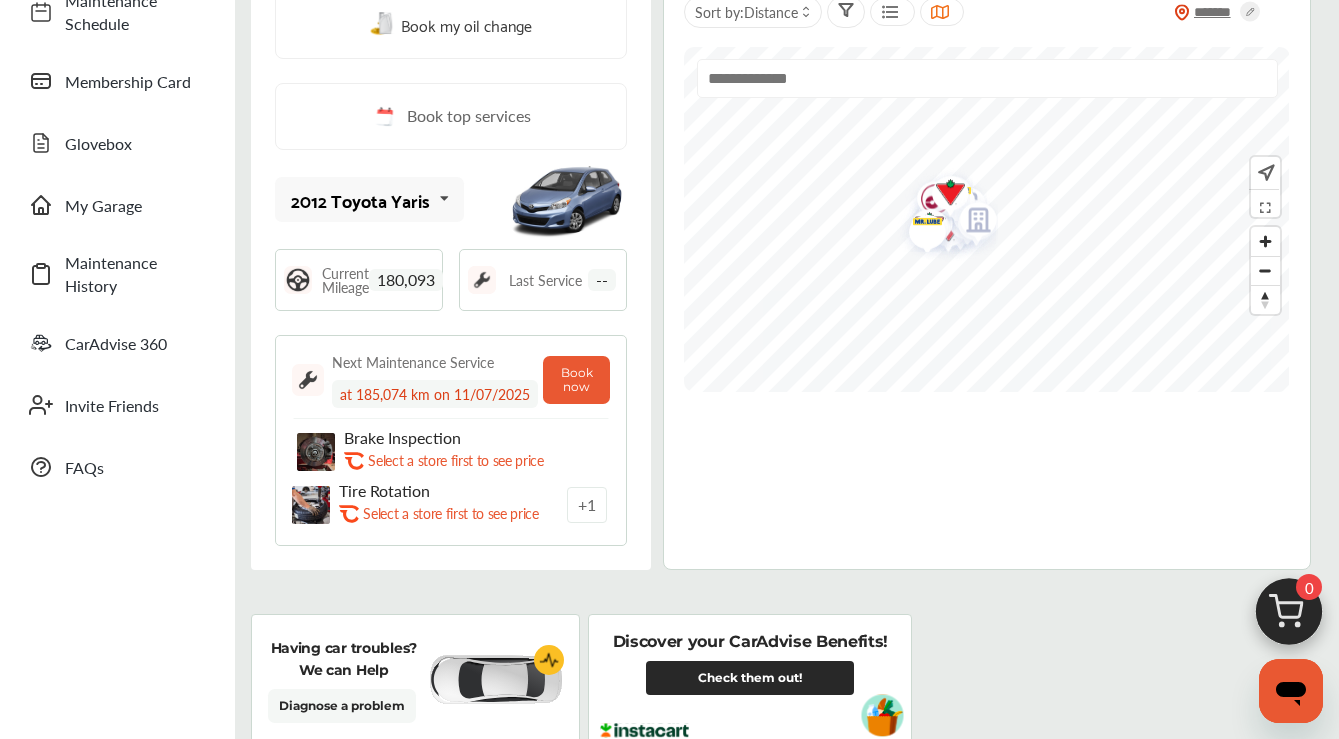 scroll, scrollTop: 212, scrollLeft: 0, axis: vertical 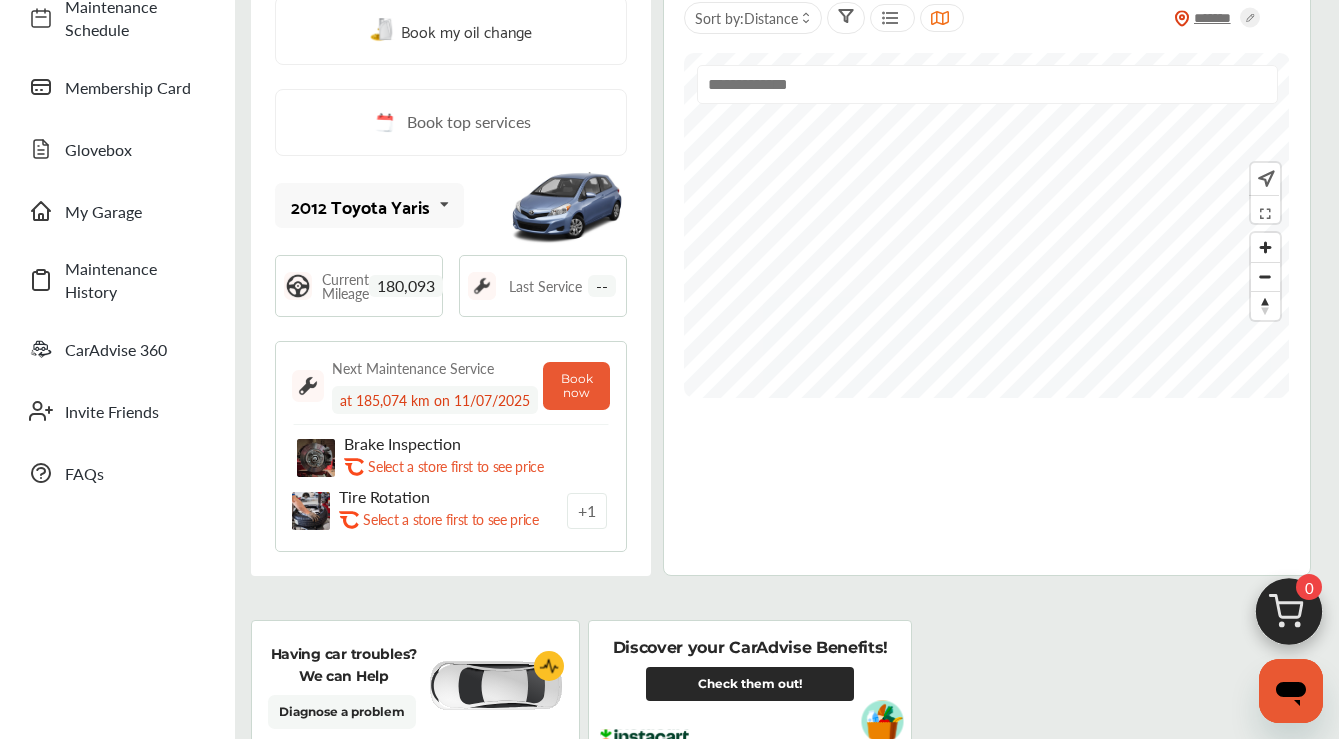 click on "*******
Sort by :  Distance" at bounding box center (986, 274) 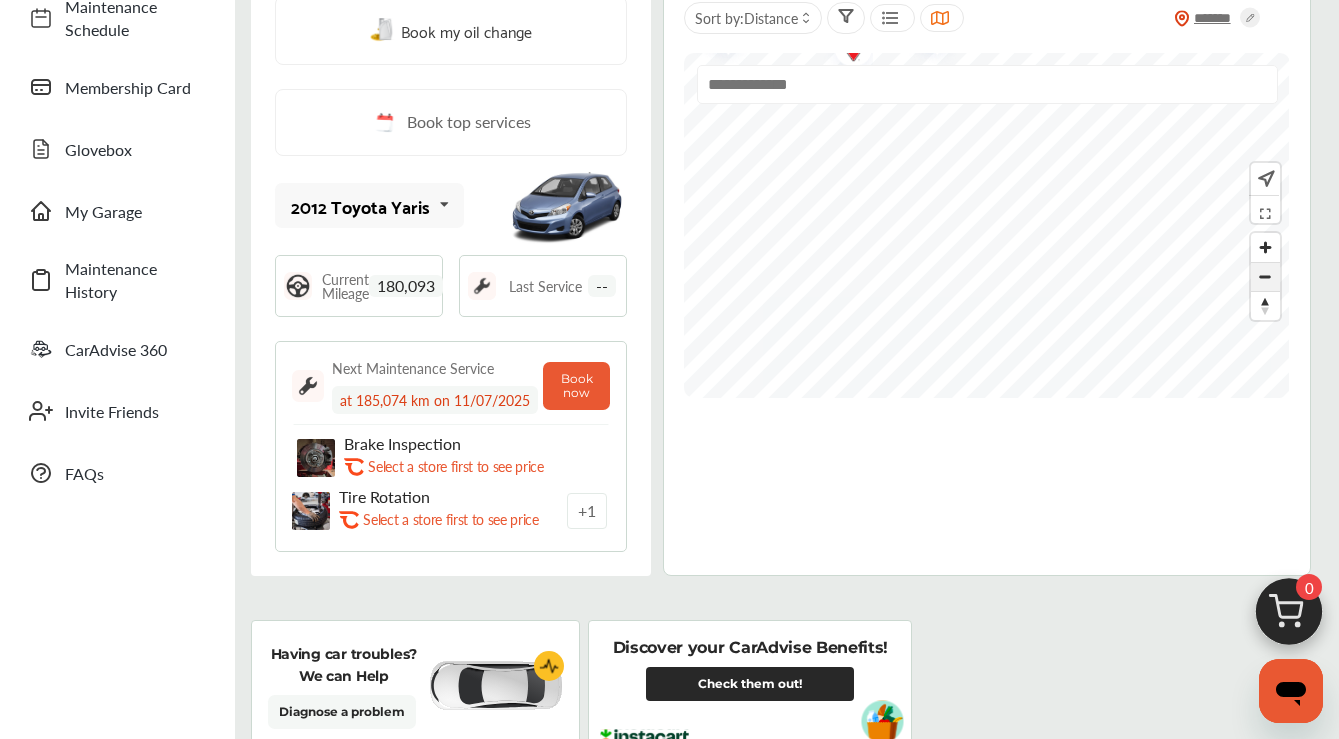 click at bounding box center (1265, 277) 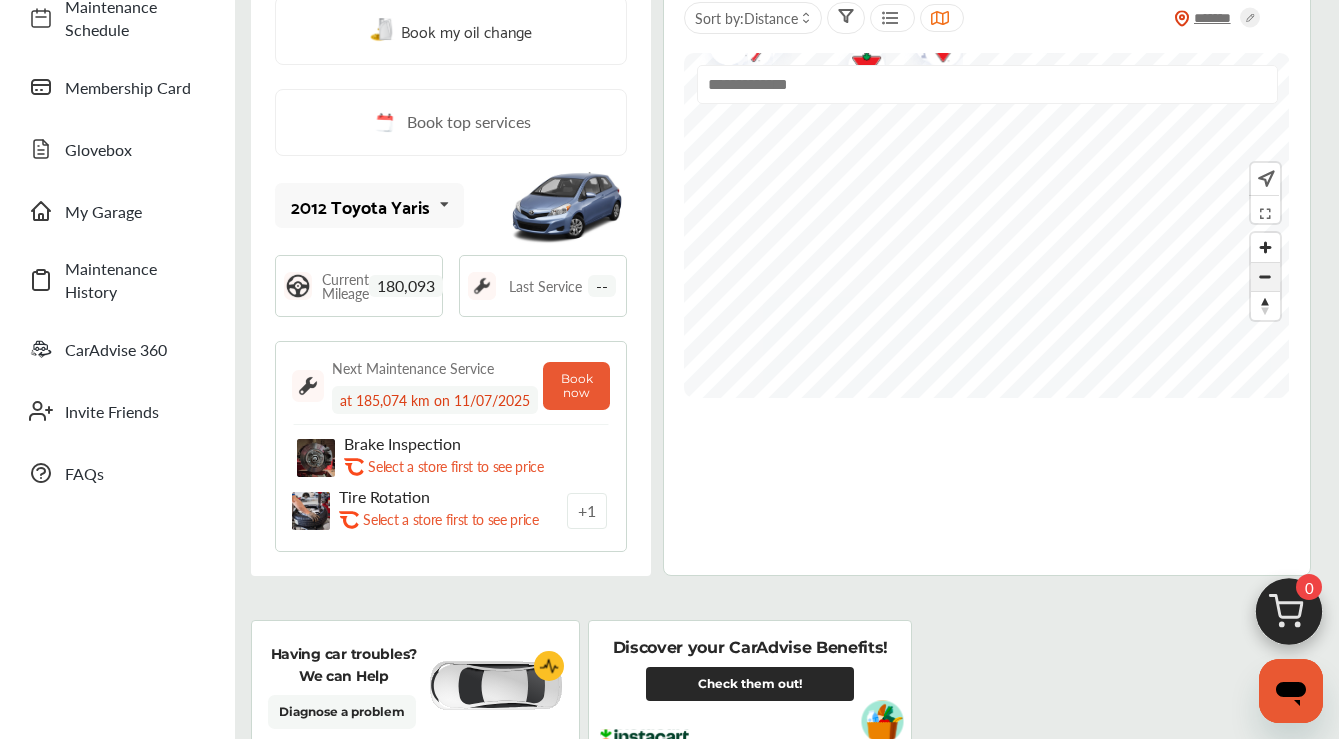 click at bounding box center (1265, 277) 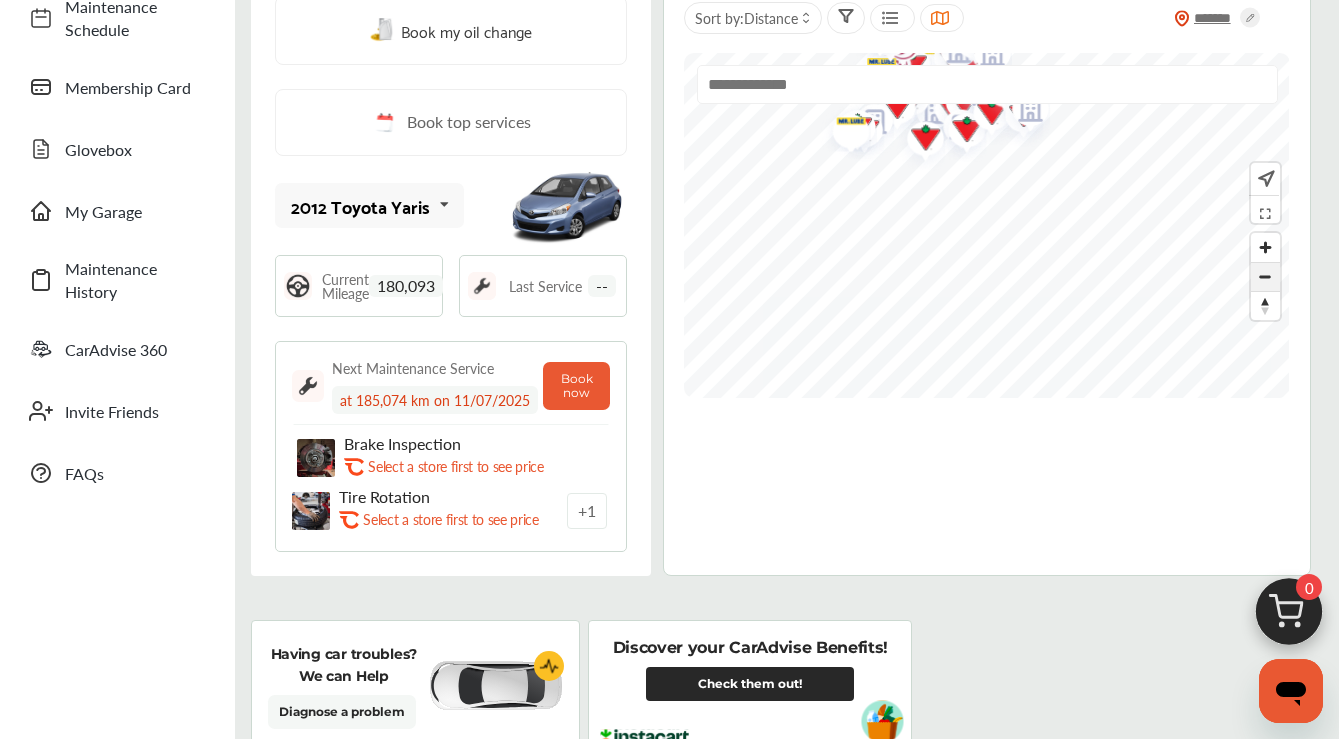 click at bounding box center (1265, 277) 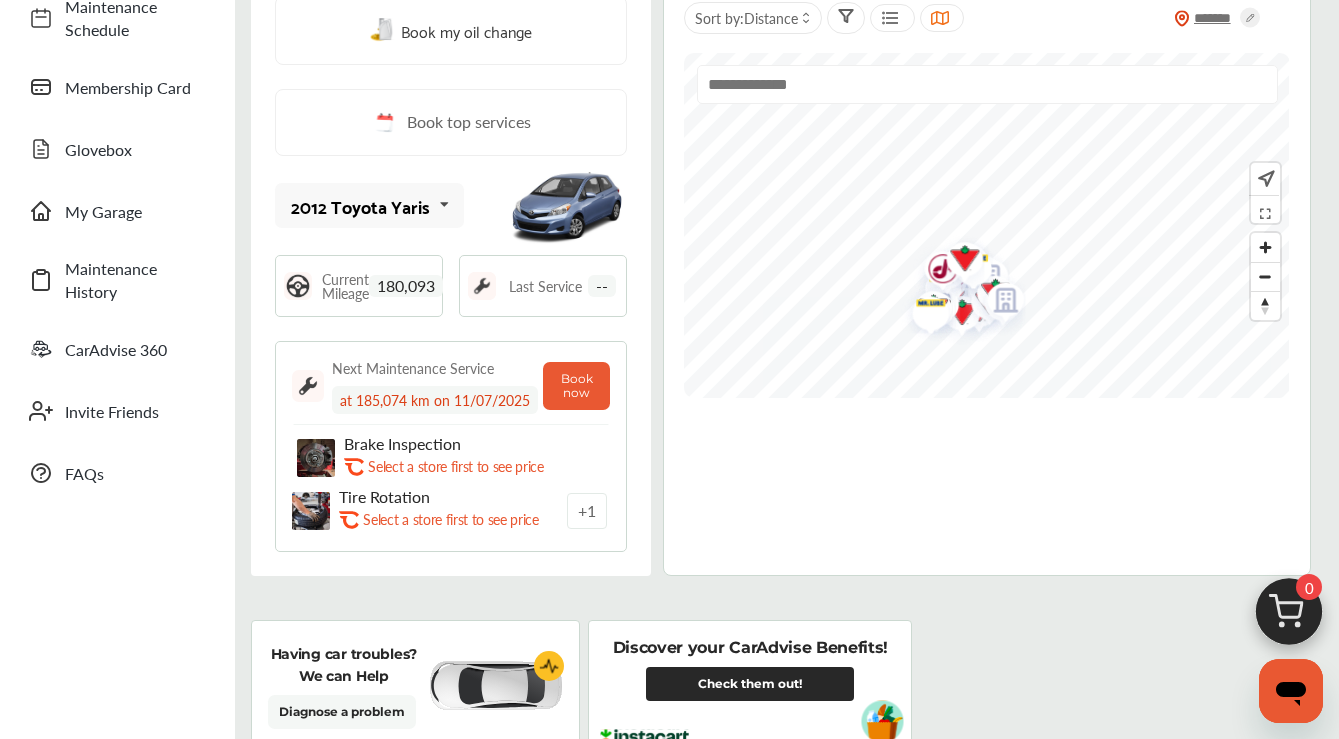 drag, startPoint x: 1012, startPoint y: 202, endPoint x: 1018, endPoint y: 296, distance: 94.19129 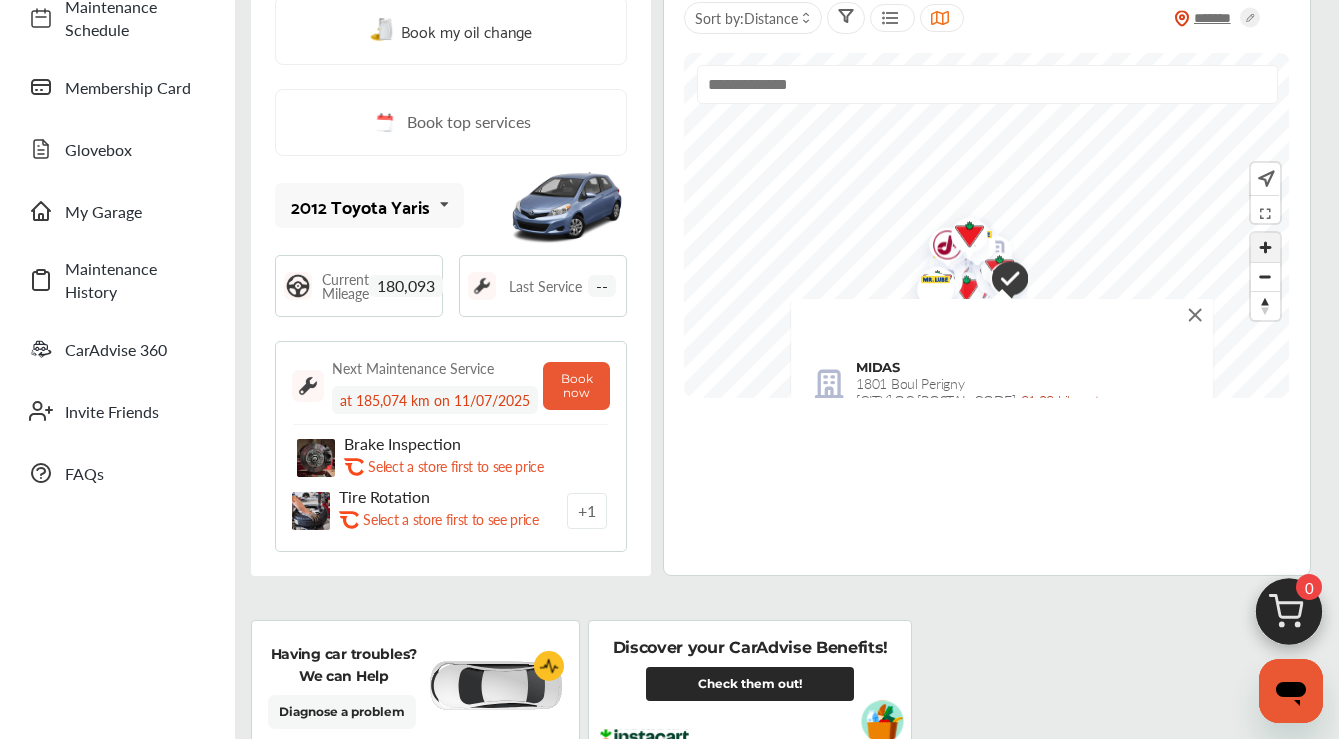click at bounding box center [1265, 247] 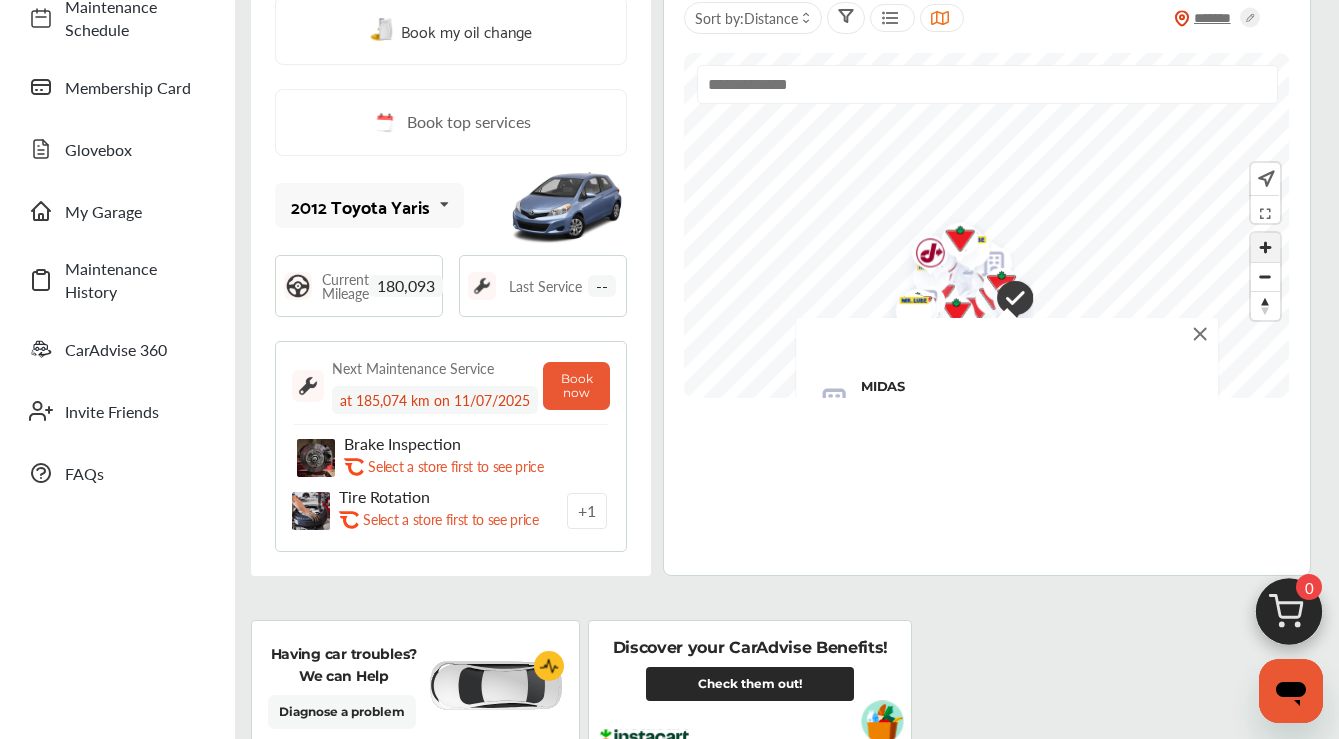 click at bounding box center (1265, 247) 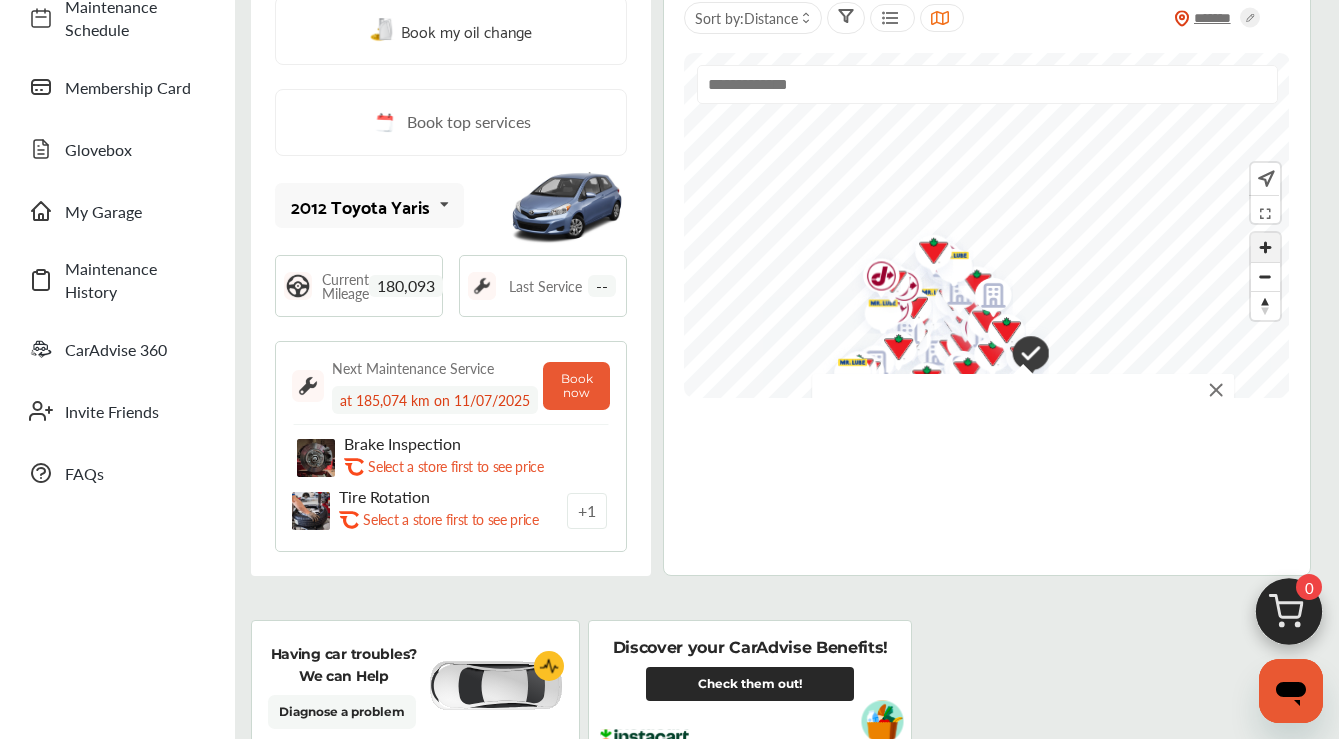 click at bounding box center (1265, 247) 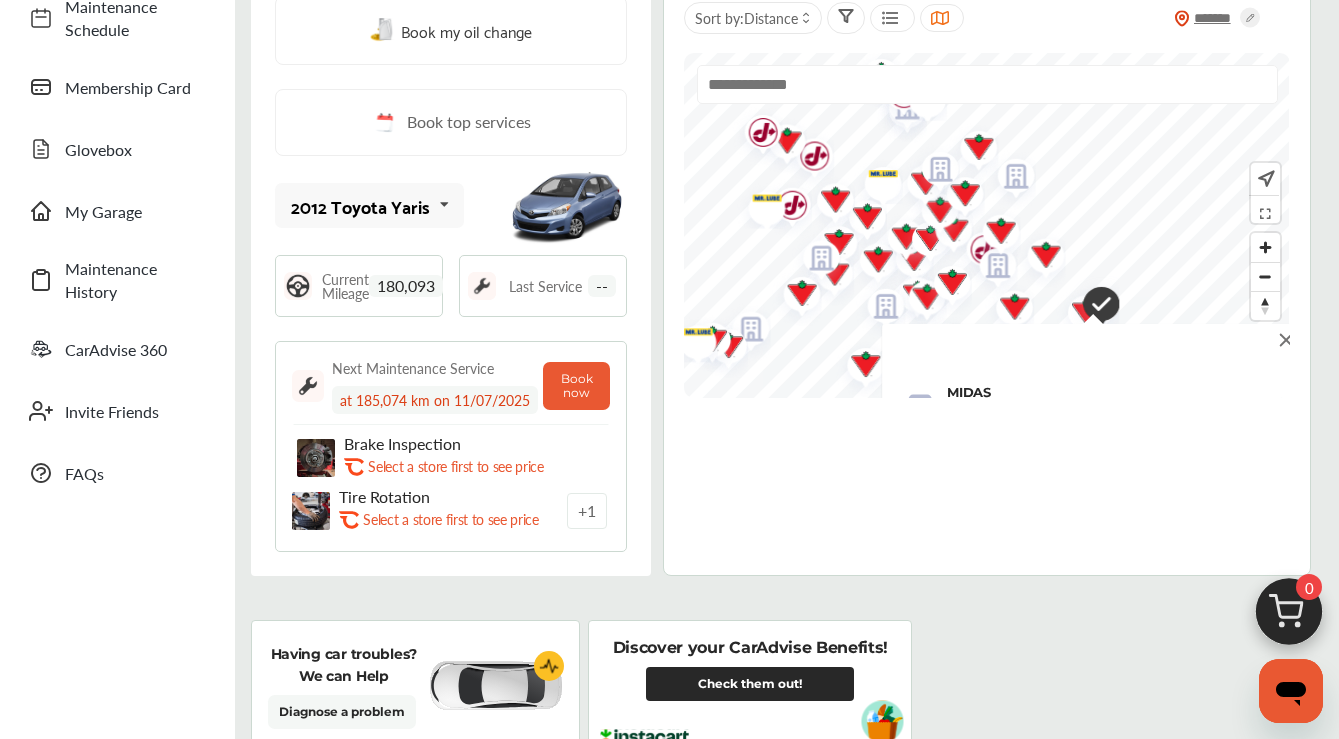 click on "MIDAS 1801 Boul Perigny [CITY], [PROVINCE] [POSTAL_CODE] - 31.93 kilometers Select Shop" at bounding box center [986, 225] 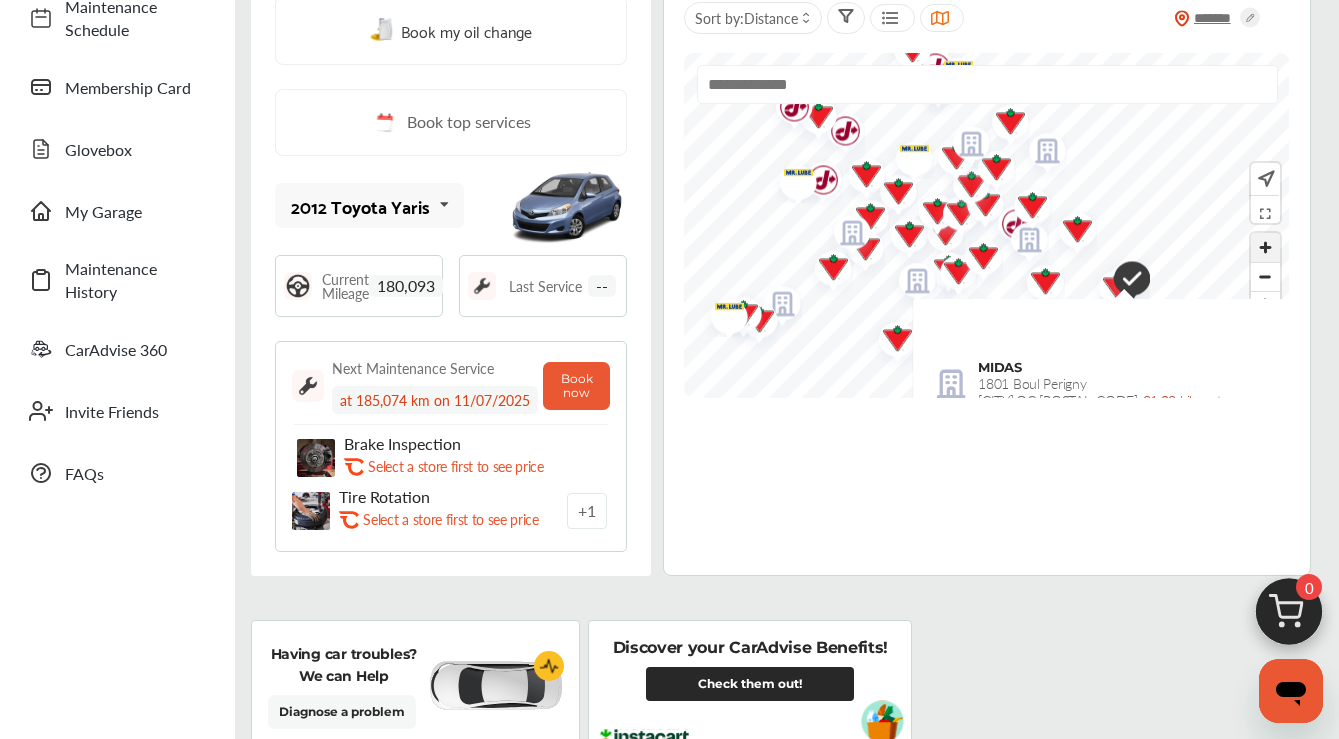 click at bounding box center [1265, 247] 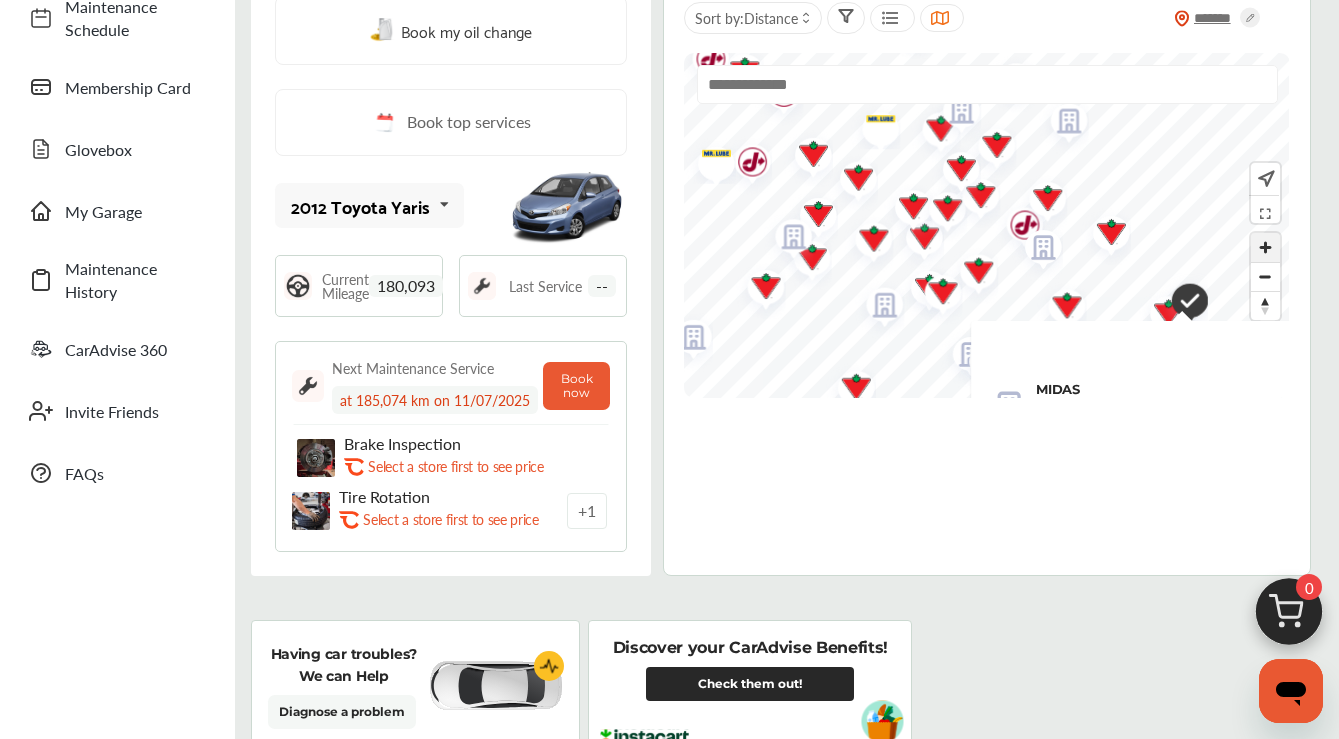 click at bounding box center (1265, 247) 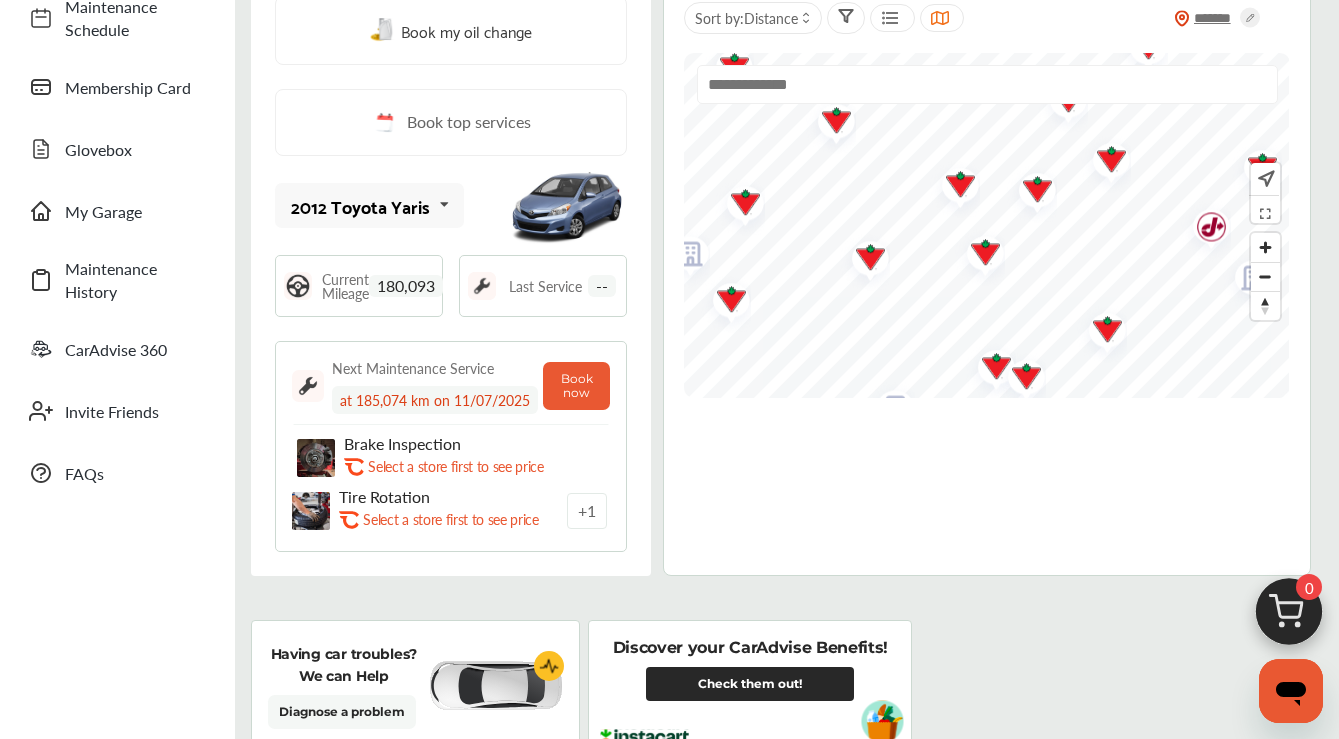 click on "Having car troubles? We can Help Diagnose a problem Discover your CarAdvise Benefits! Check them out!" at bounding box center (786, 686) 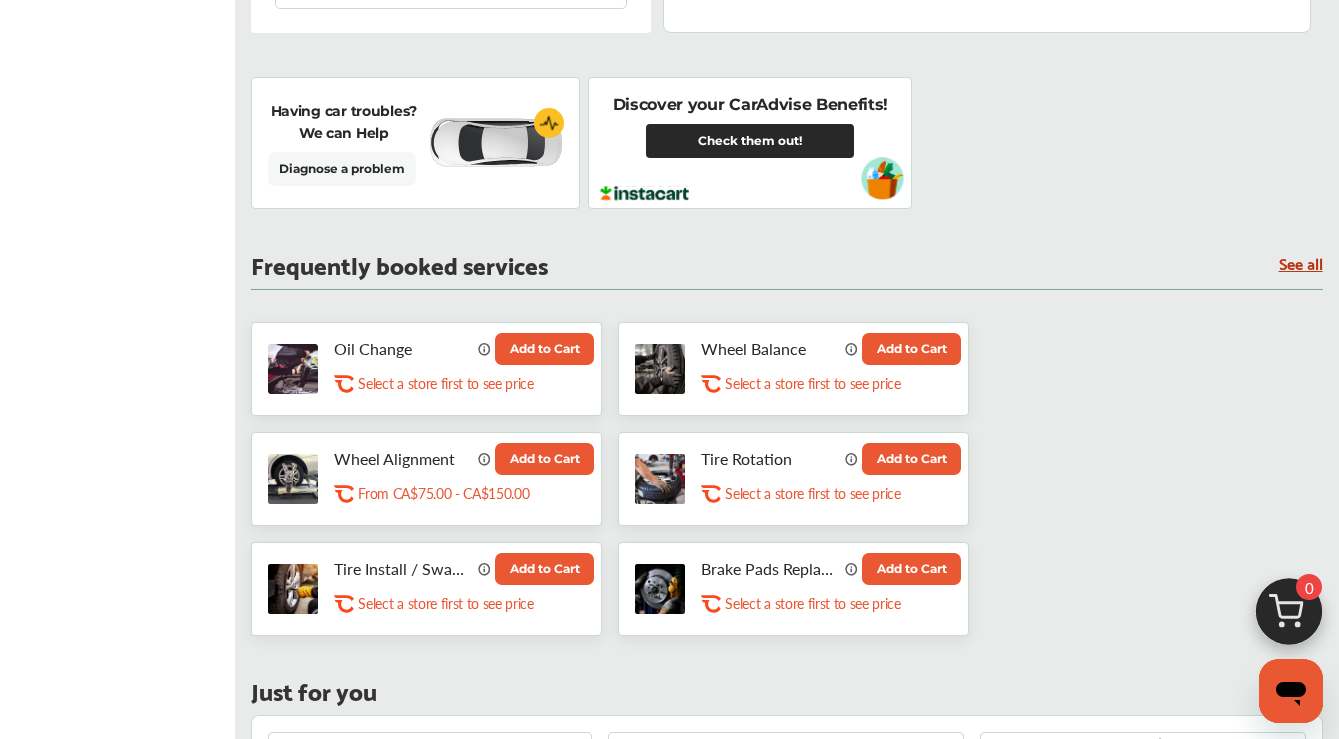scroll, scrollTop: 790, scrollLeft: 0, axis: vertical 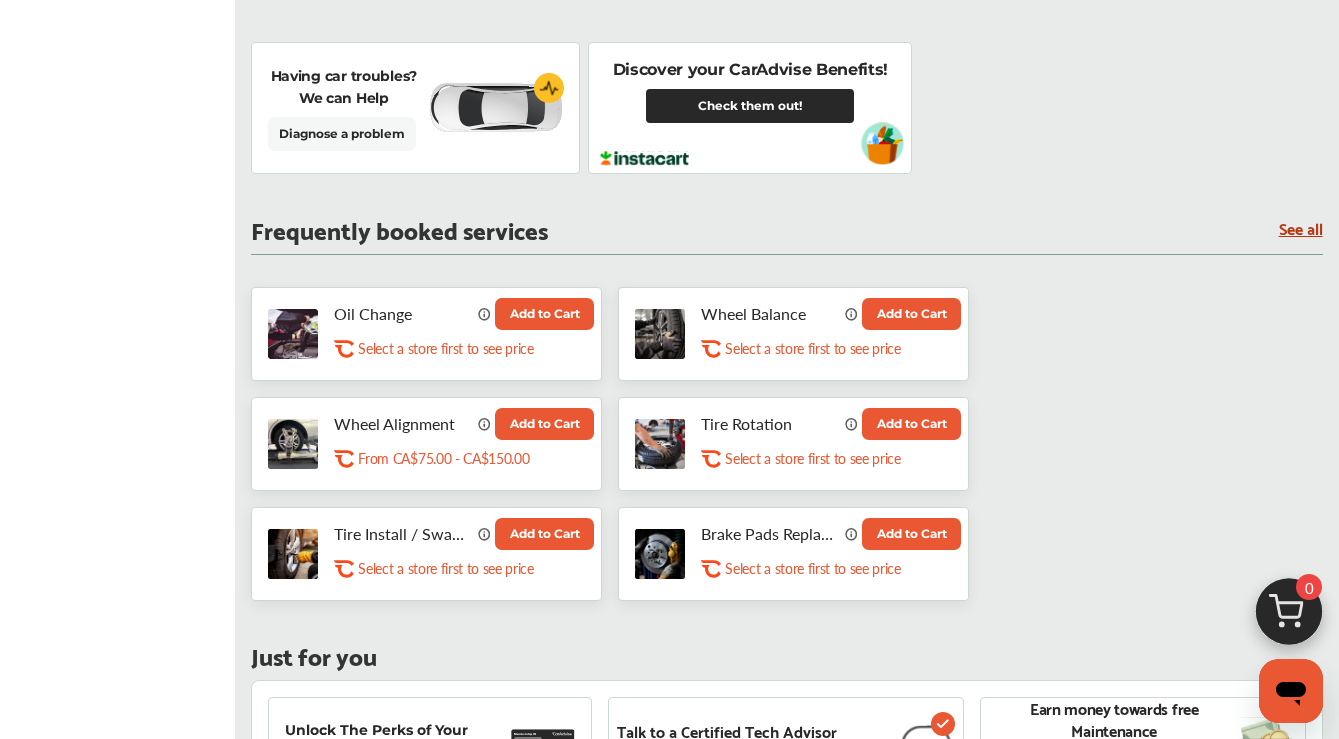 click on "See all" at bounding box center [1301, 227] 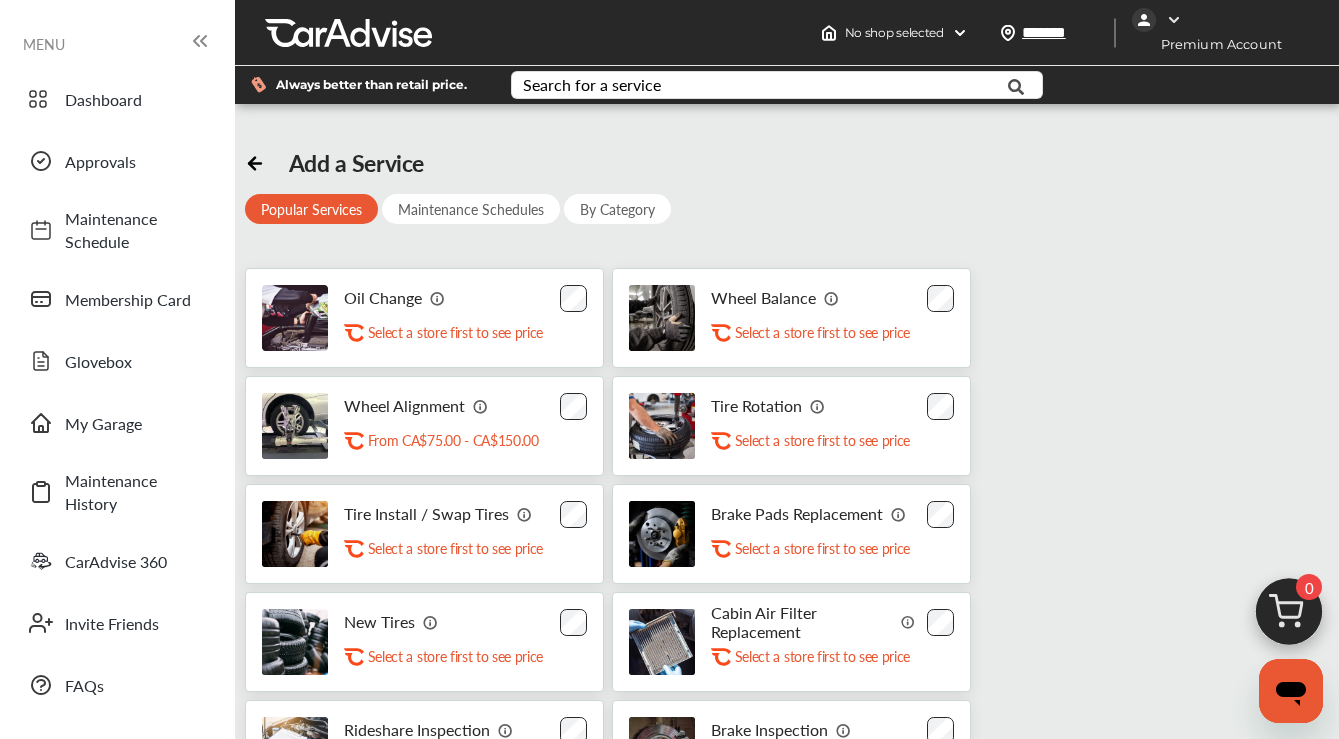 scroll, scrollTop: 0, scrollLeft: 0, axis: both 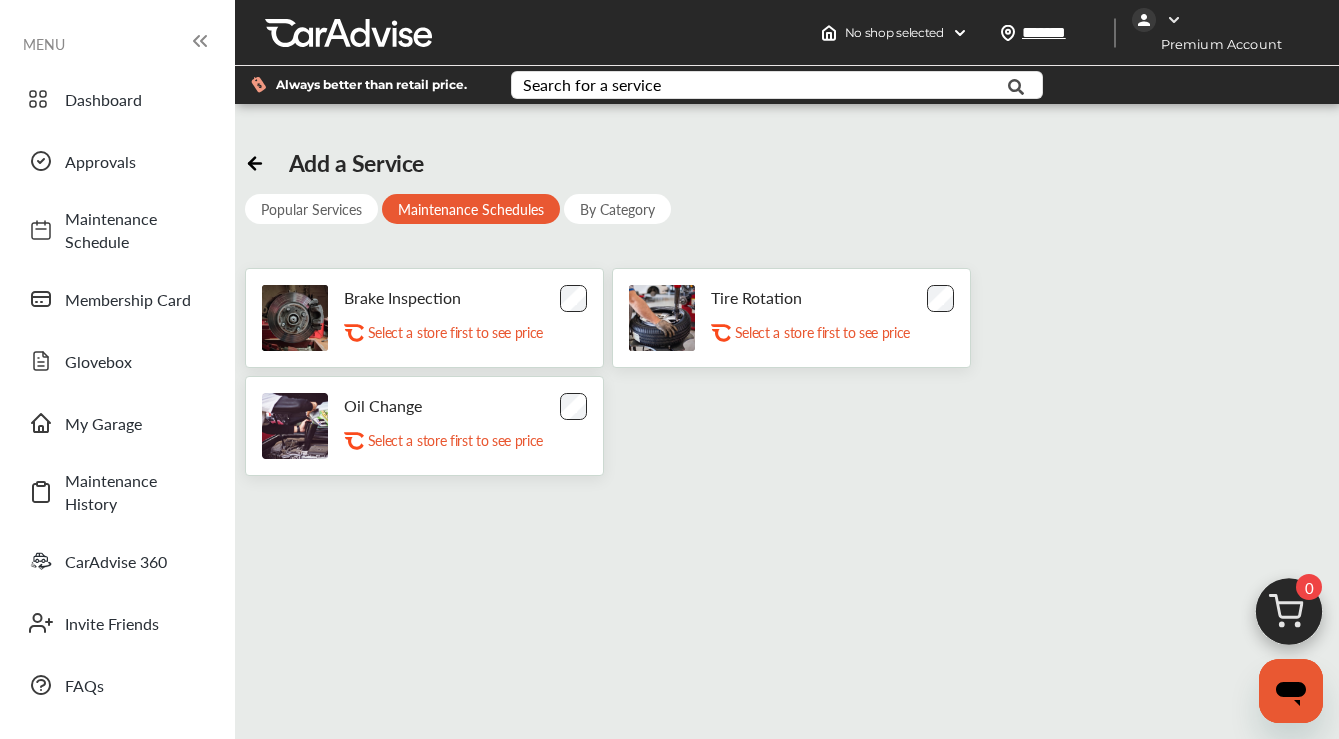 click on "By Category" at bounding box center [617, 209] 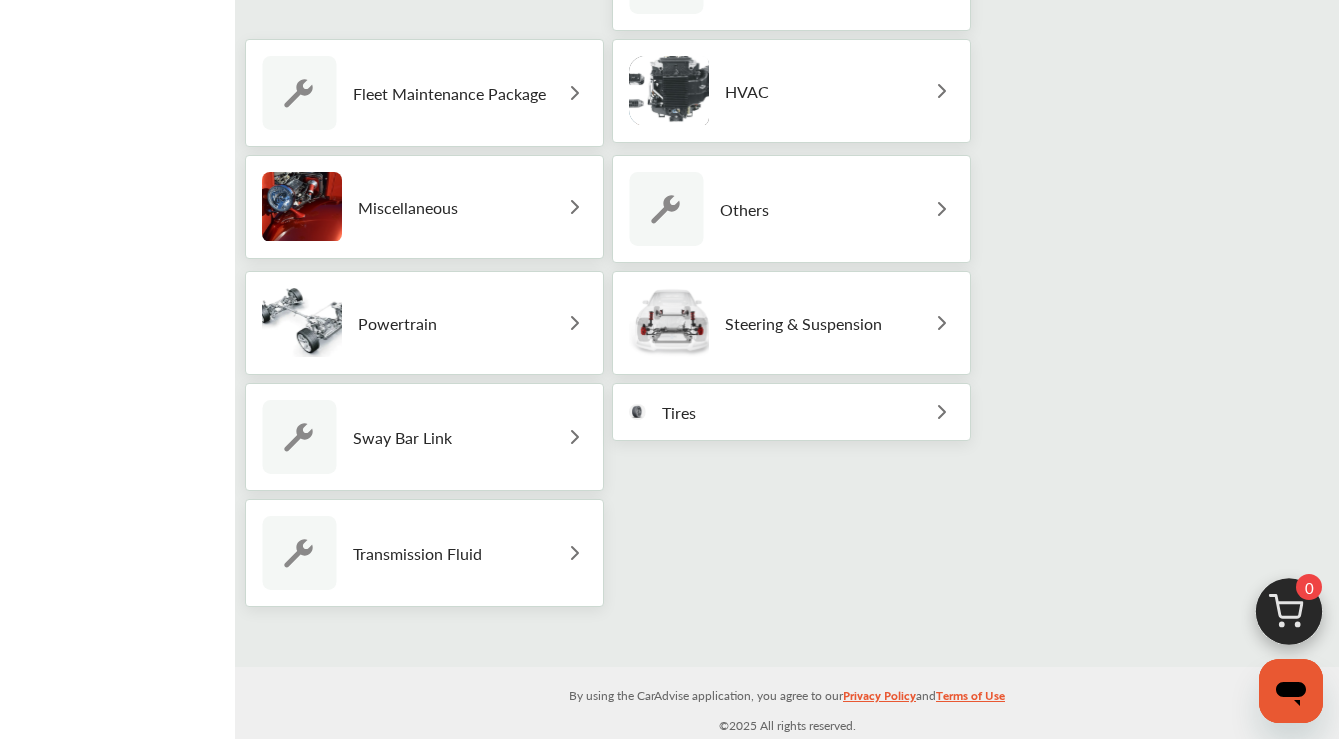 scroll, scrollTop: 805, scrollLeft: 0, axis: vertical 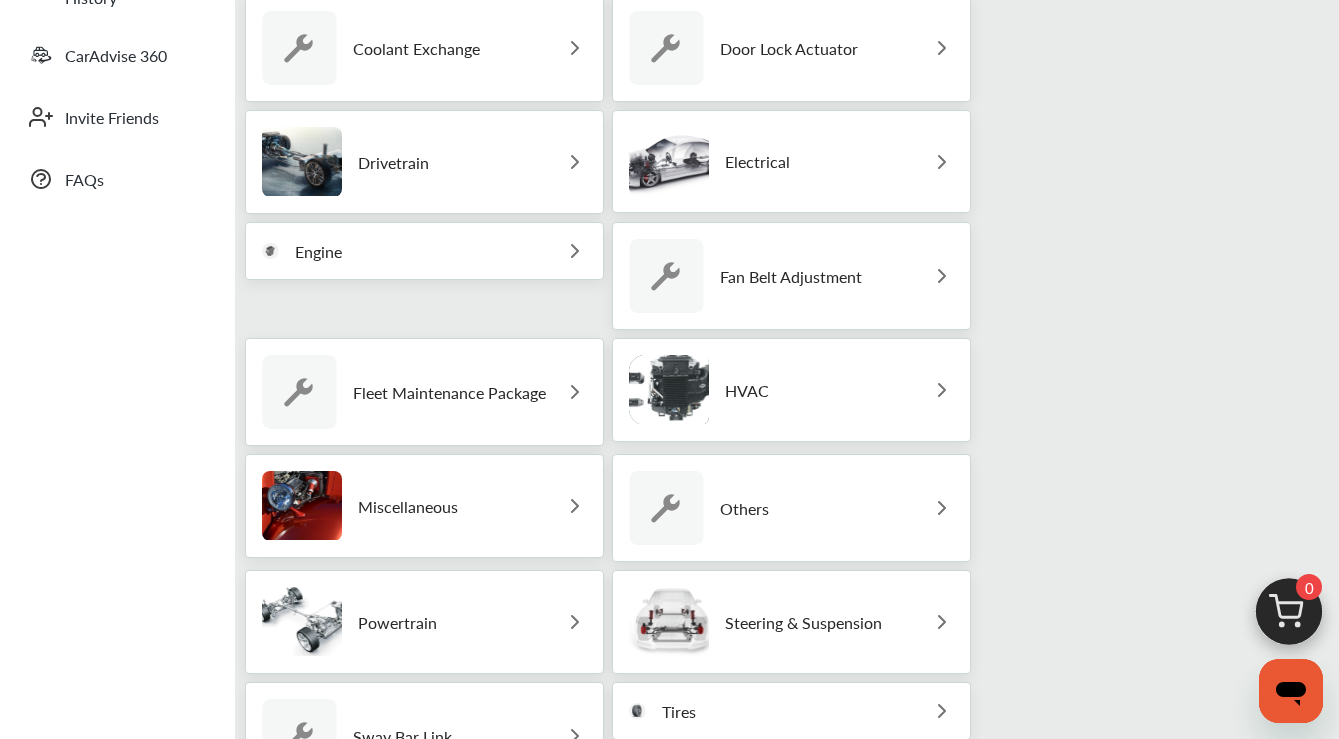 click on "Others" at bounding box center (791, 508) 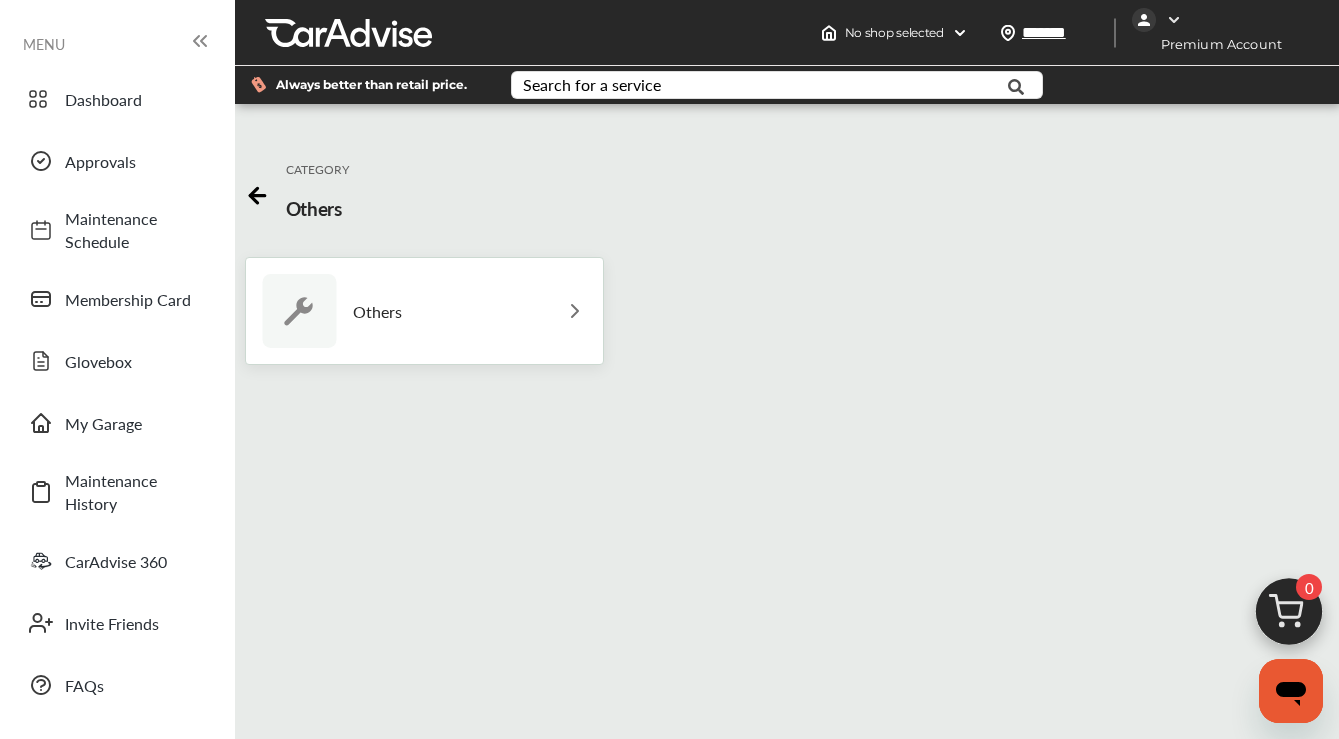 scroll, scrollTop: -1, scrollLeft: 0, axis: vertical 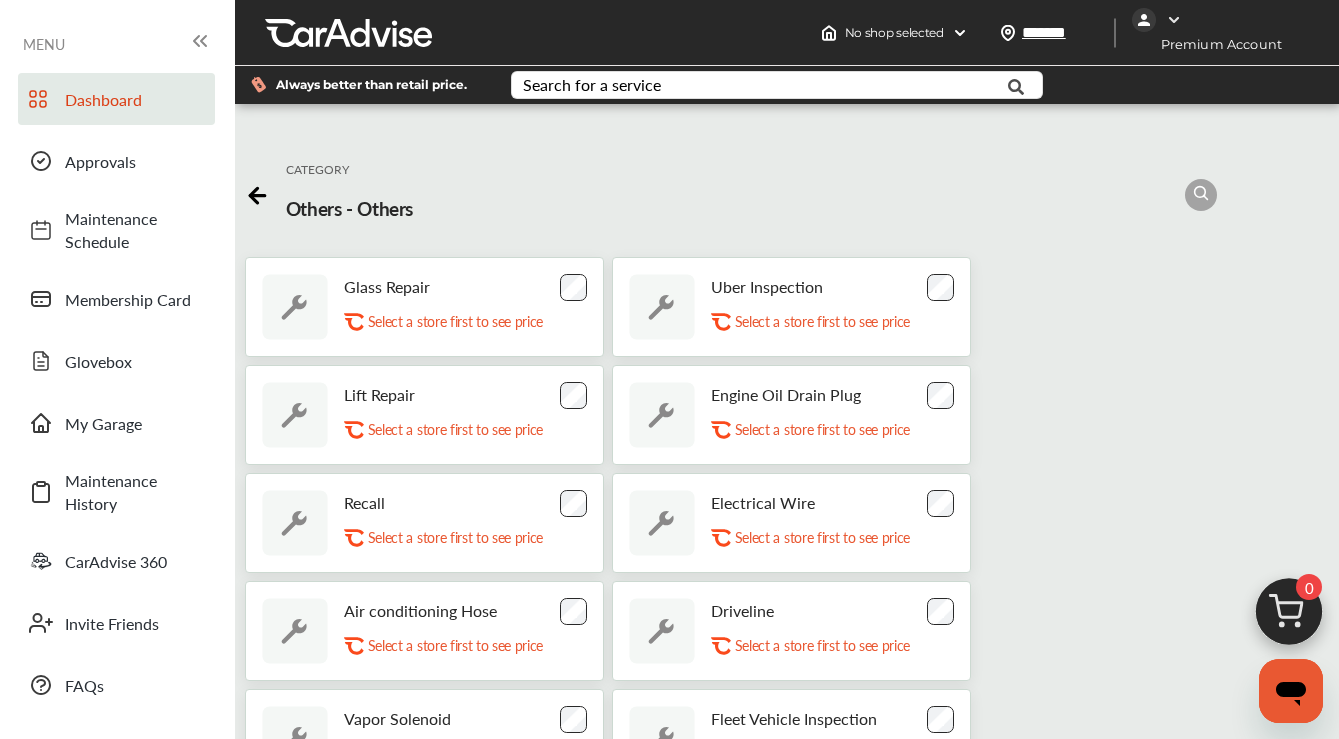click on "Dashboard" at bounding box center (135, 99) 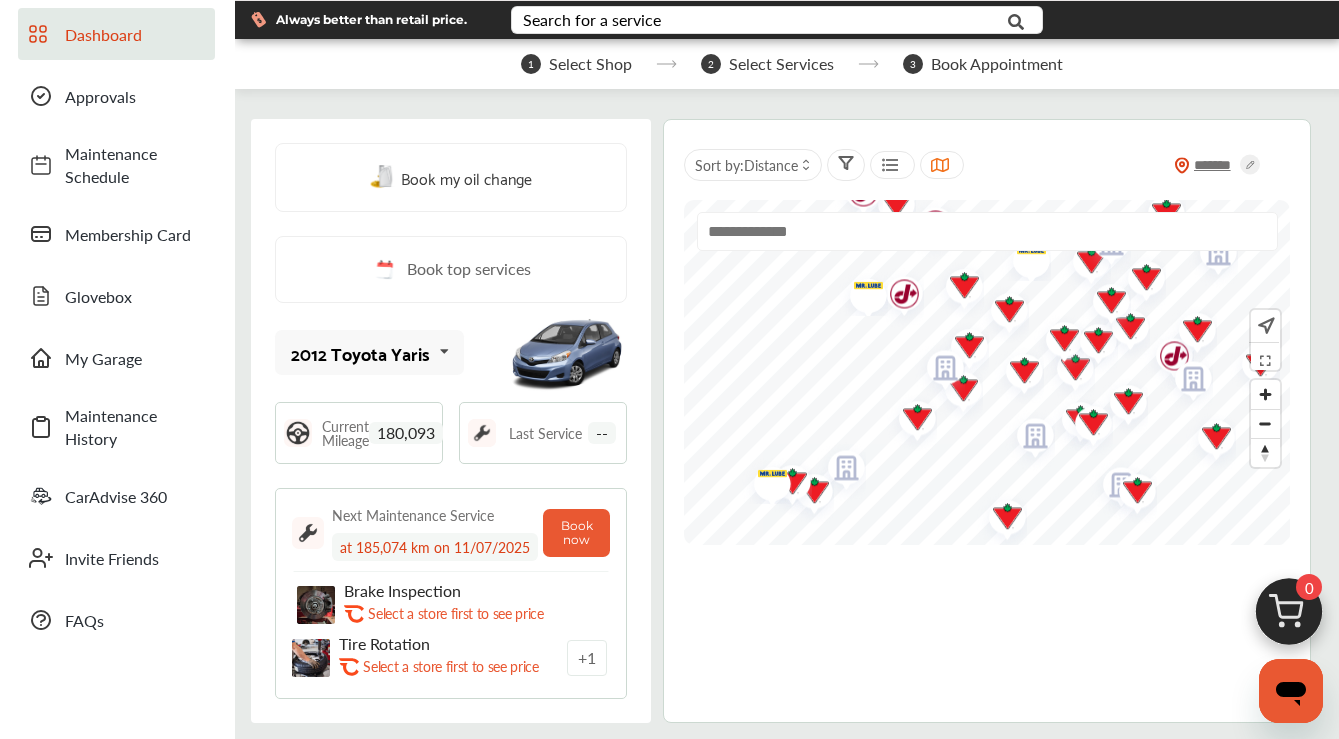 scroll, scrollTop: 73, scrollLeft: 0, axis: vertical 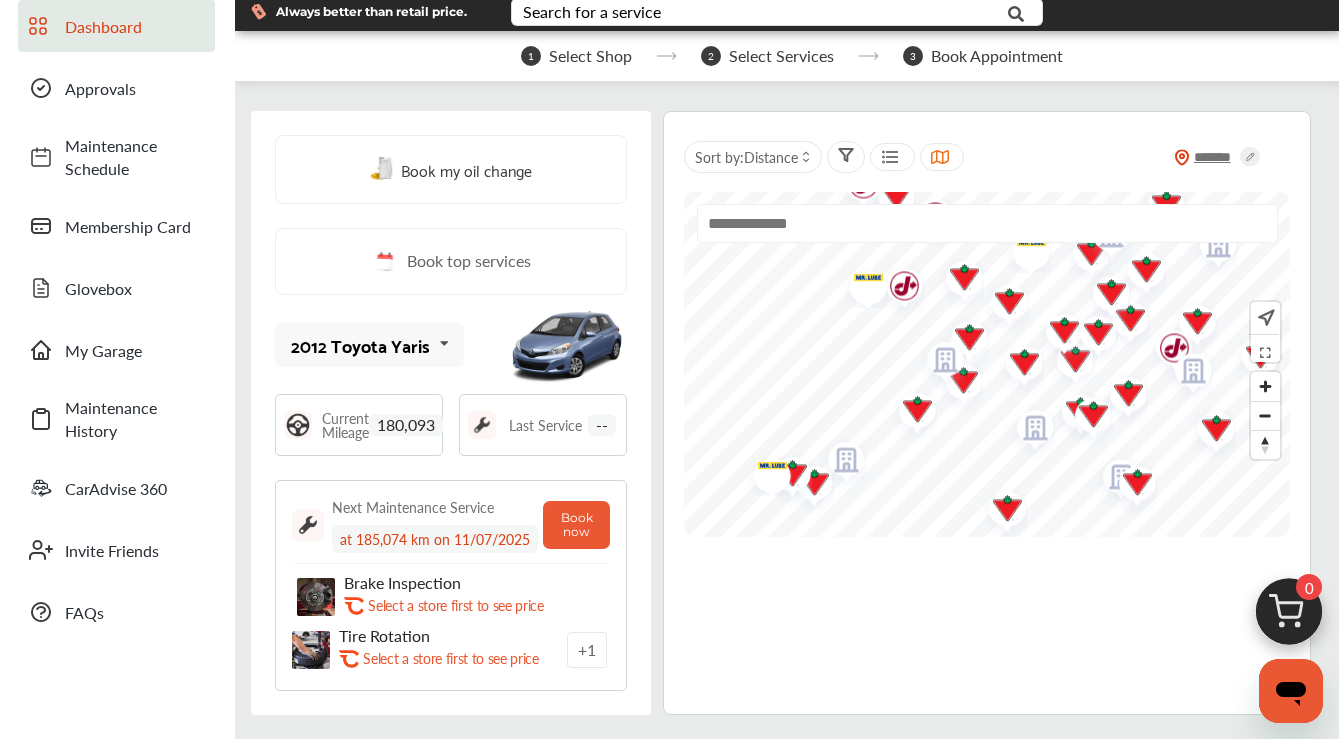 click on "Book top services" at bounding box center [469, 261] 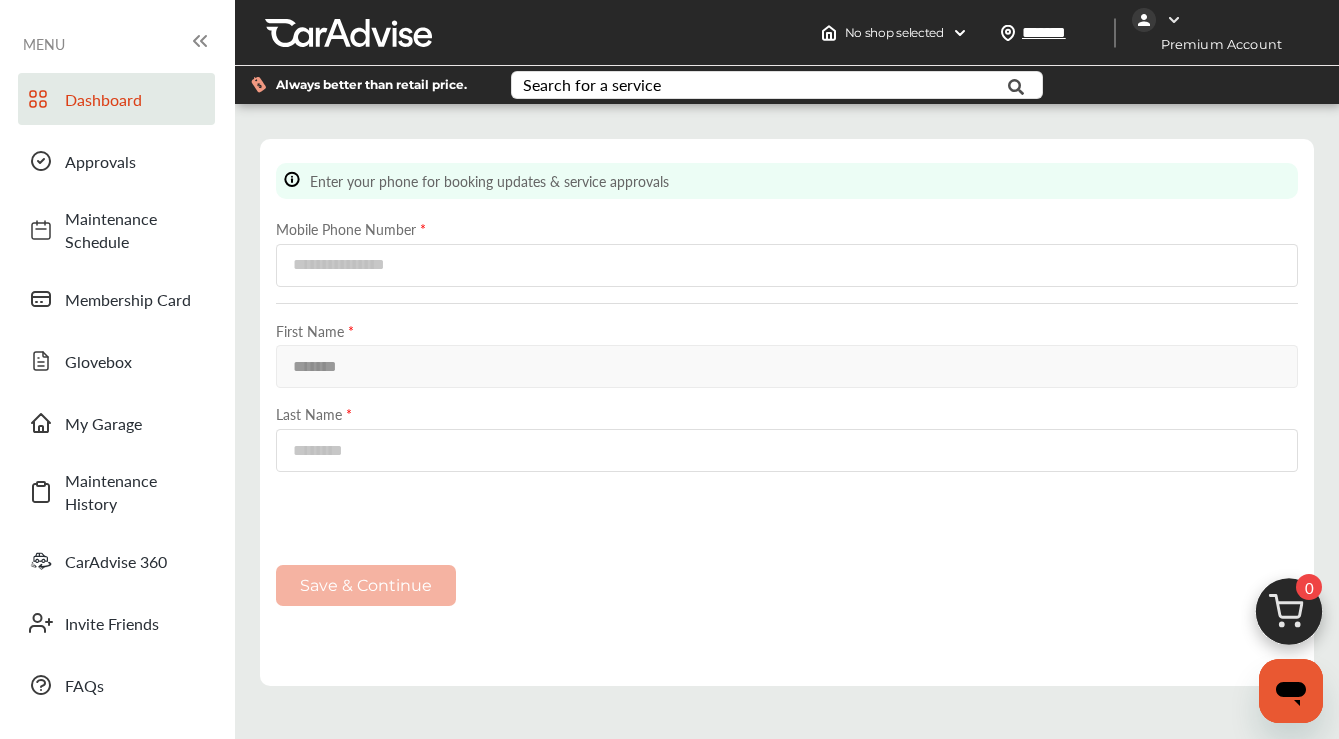 click on "Dashboard" at bounding box center [135, 99] 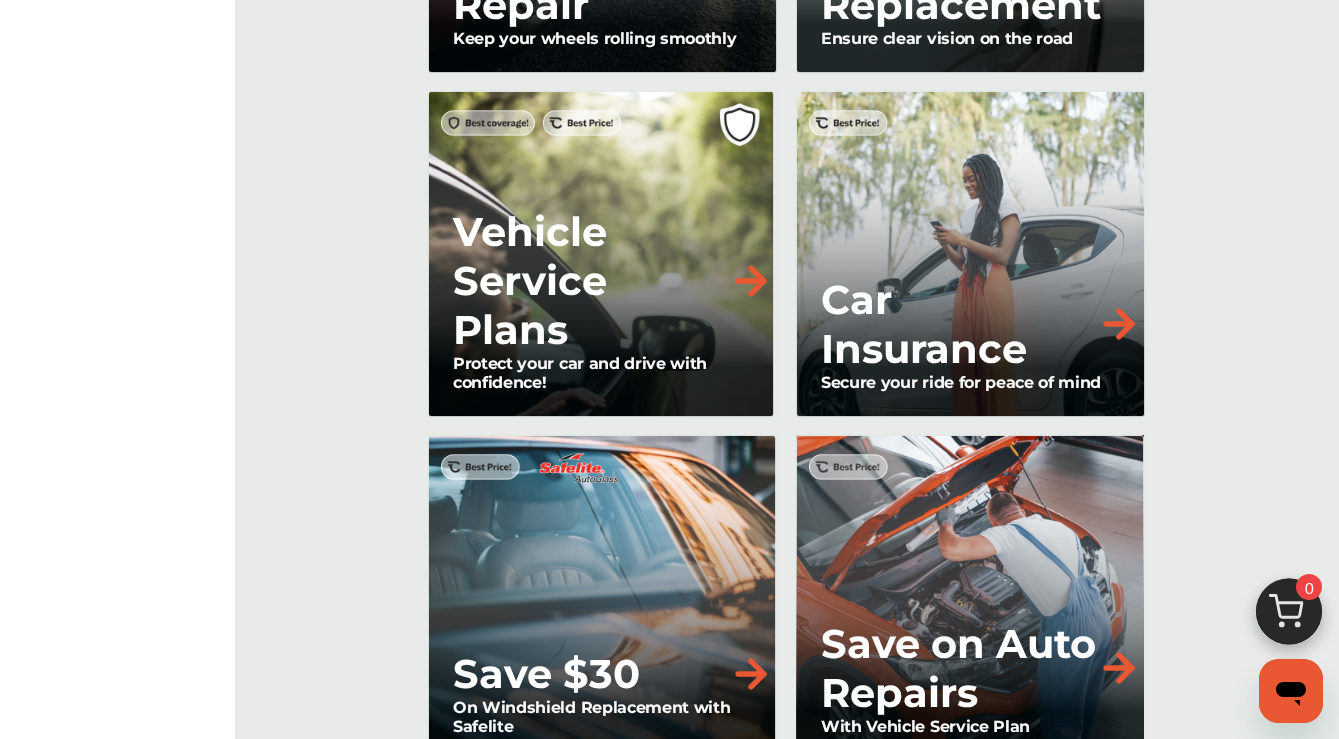 scroll, scrollTop: 2035, scrollLeft: 0, axis: vertical 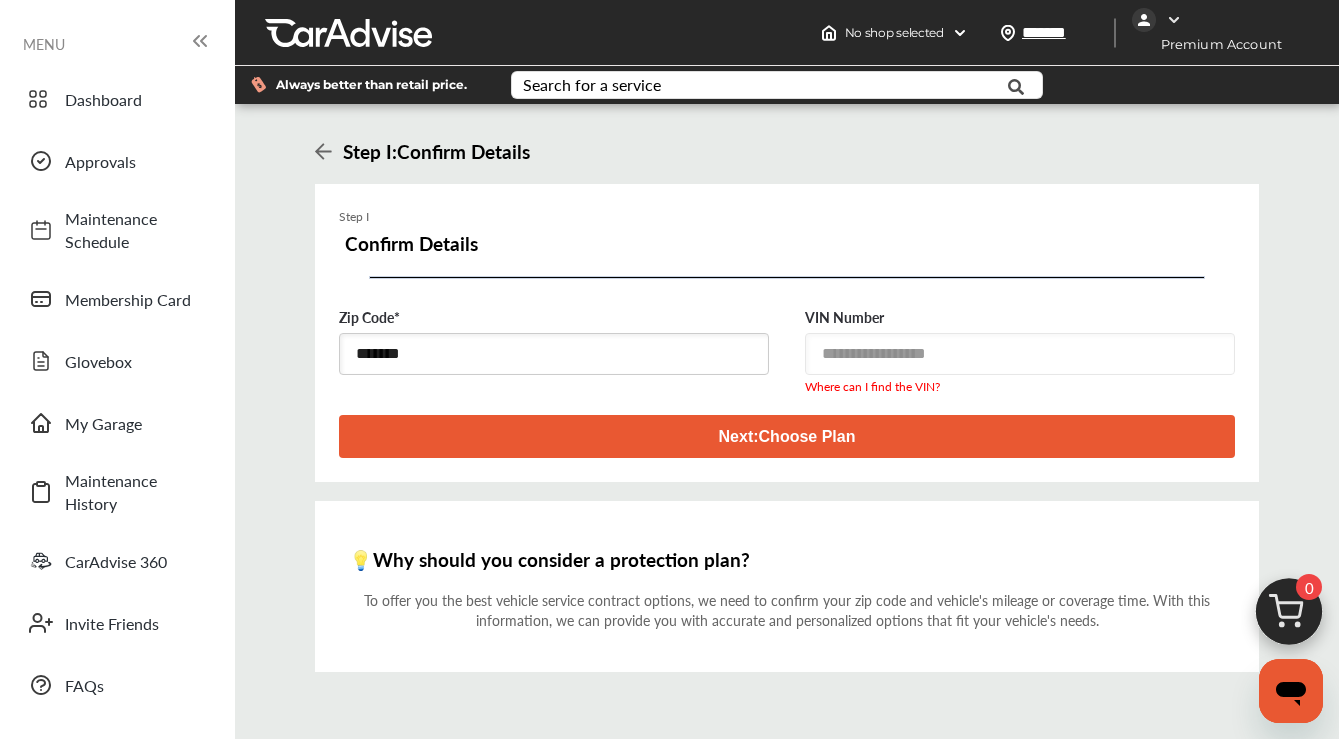click on "Next :  Choose Plan" at bounding box center [787, 436] 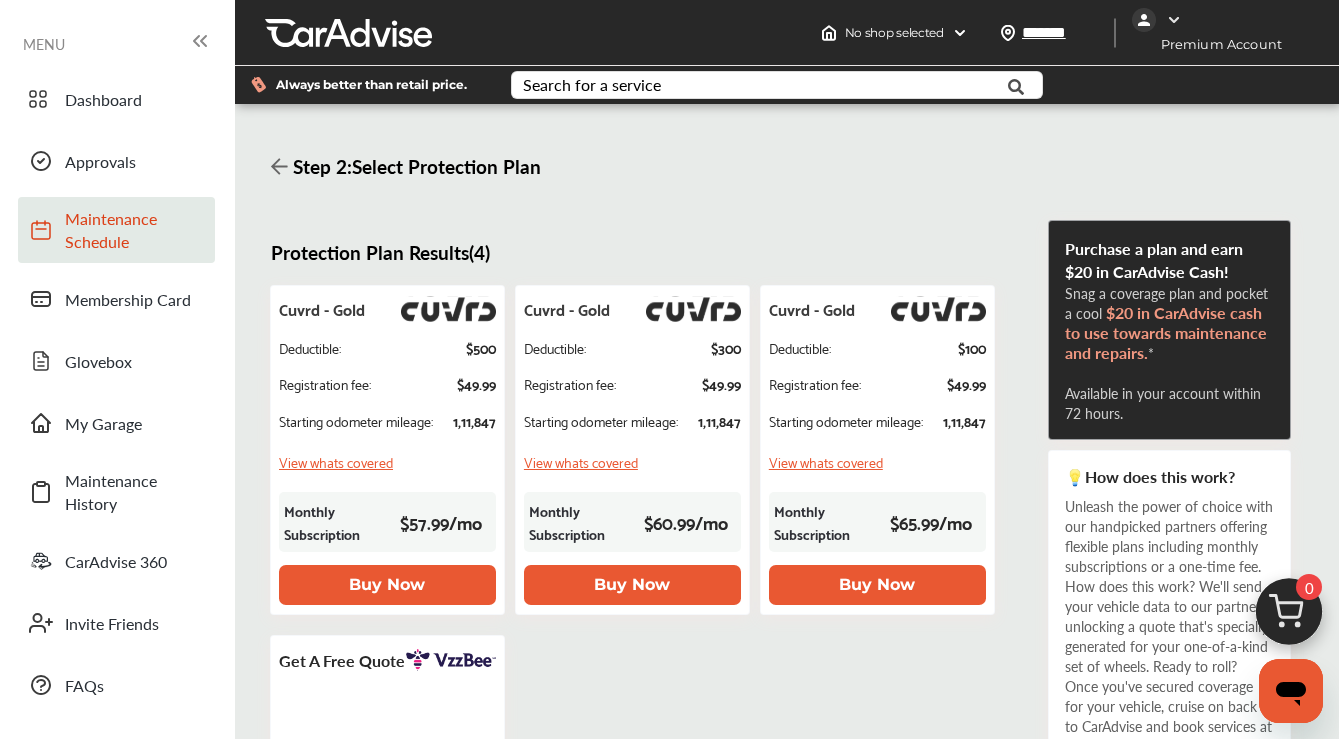 scroll, scrollTop: 0, scrollLeft: 0, axis: both 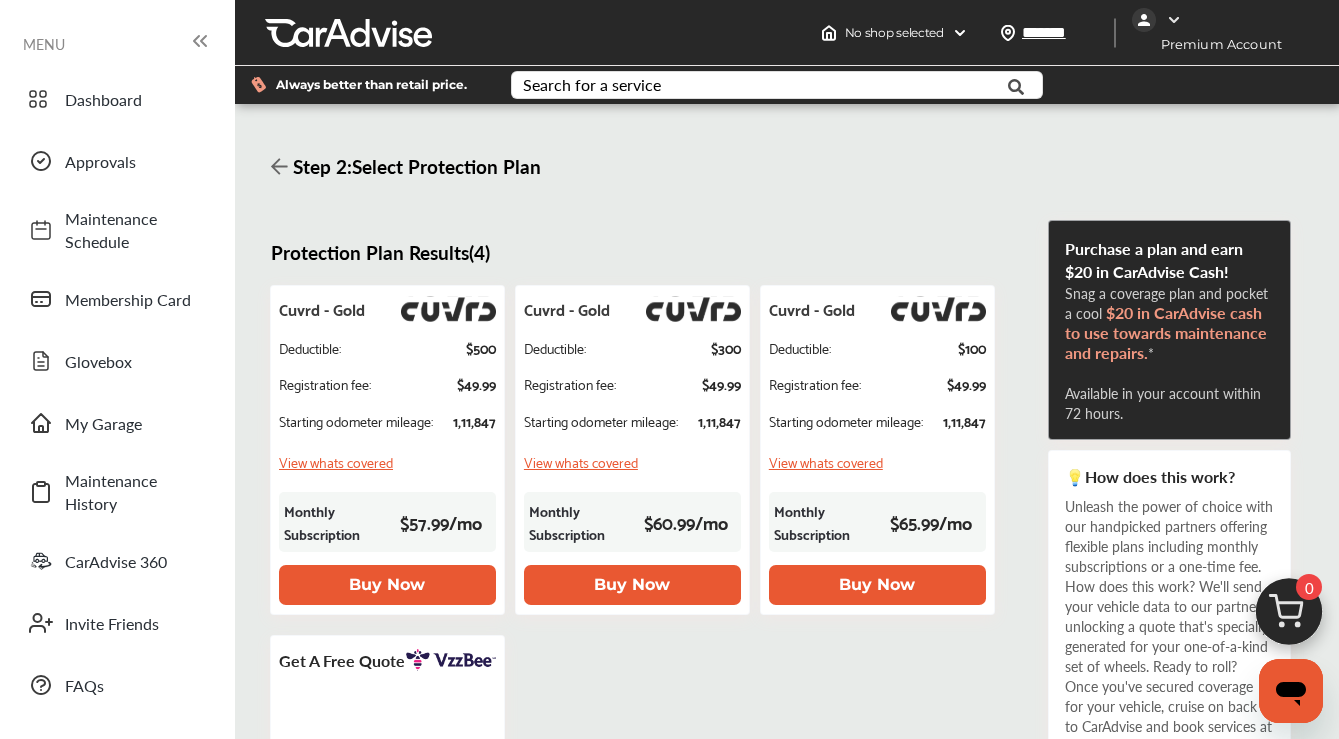 click on "Step 2 : Select Protection Plan Protection Plan Results ( 4 ) Cuvrd - Gold Deductible : $ 500 Registration fee : $ 49.99 Starting odometer mileage : 1,11,847 View whats covered Monthly Subscription $ 57.99 / mo Buy Now Cuvrd - Gold Deductible : $ 300 Registration fee : $ 49.99 Starting odometer mileage : 1,11,847 View whats covered Monthly Subscription $ 60.99 / mo Buy Now Cuvrd - Gold Deductible : $ 100 Registration fee : $ 49.99 Starting odometer mileage : 1,11,847 View whats covered Monthly Subscription $ 65.99 / mo Buy Now Get a Free Quote Enroll in a VzzBee subscription today to get instant protection for your vehicle and avoid the costs of covered repairs the next time your vehicle experiences a breakdown. Get a Quote Purchase a plan and earn $20 in CarAdvise Cash! Snag a coverage plan and pocket a cool $20 in CarAdvise cash to use towards maintenance and repairs. * Available in your account within 72 hours. 💡 How does this work?" at bounding box center [787, 549] 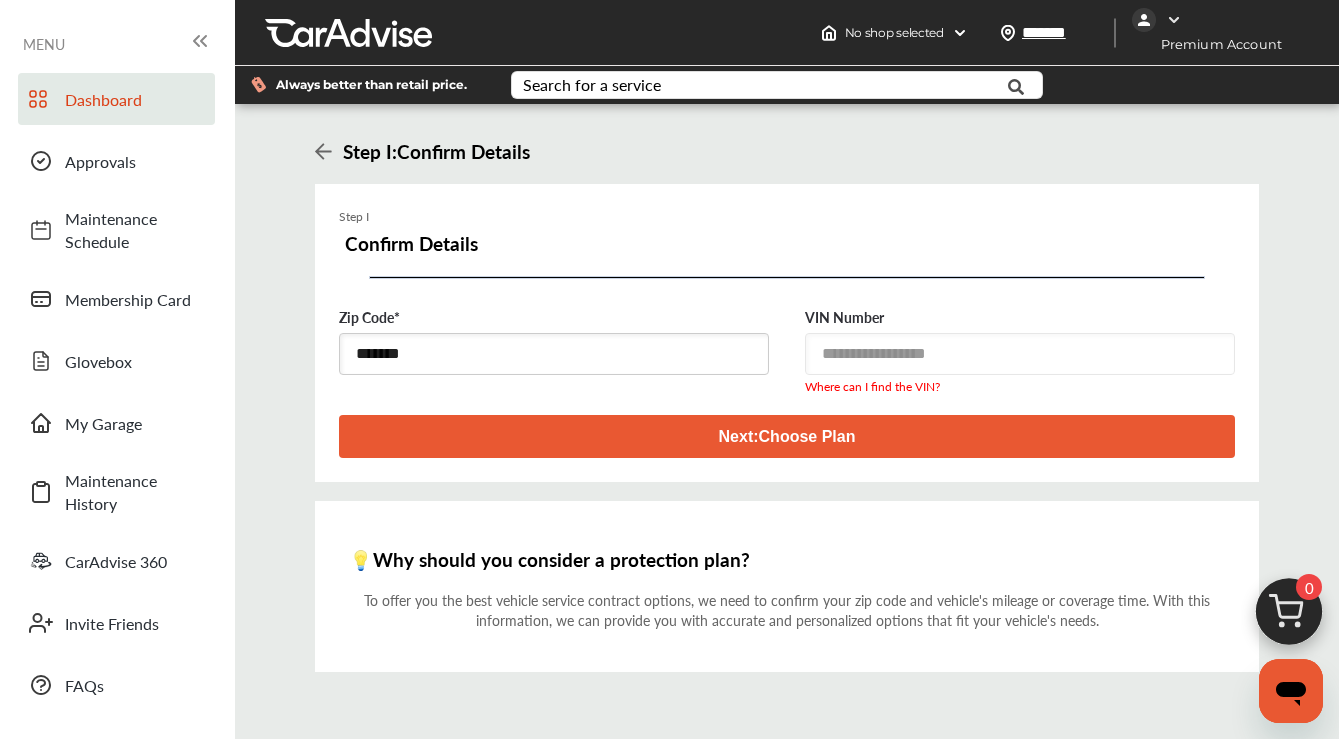 click on "Dashboard" at bounding box center (135, 99) 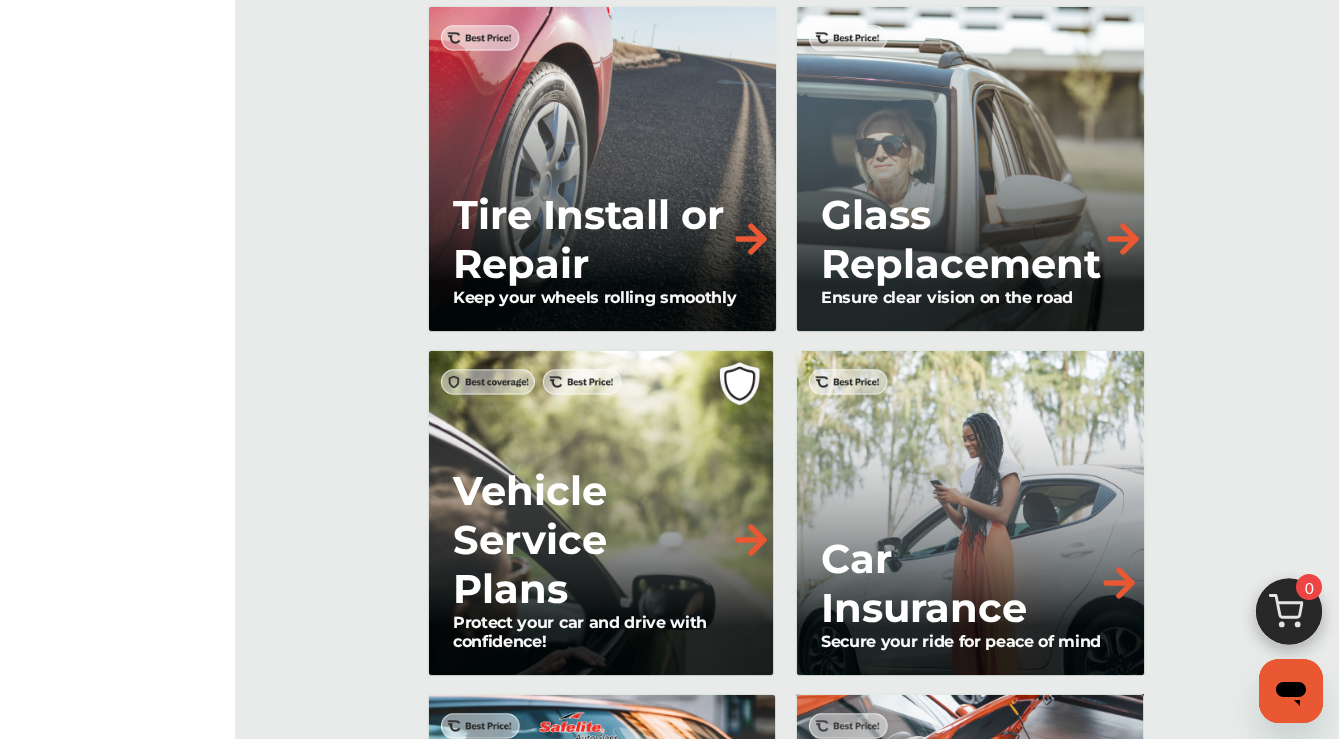 scroll, scrollTop: 1738, scrollLeft: 0, axis: vertical 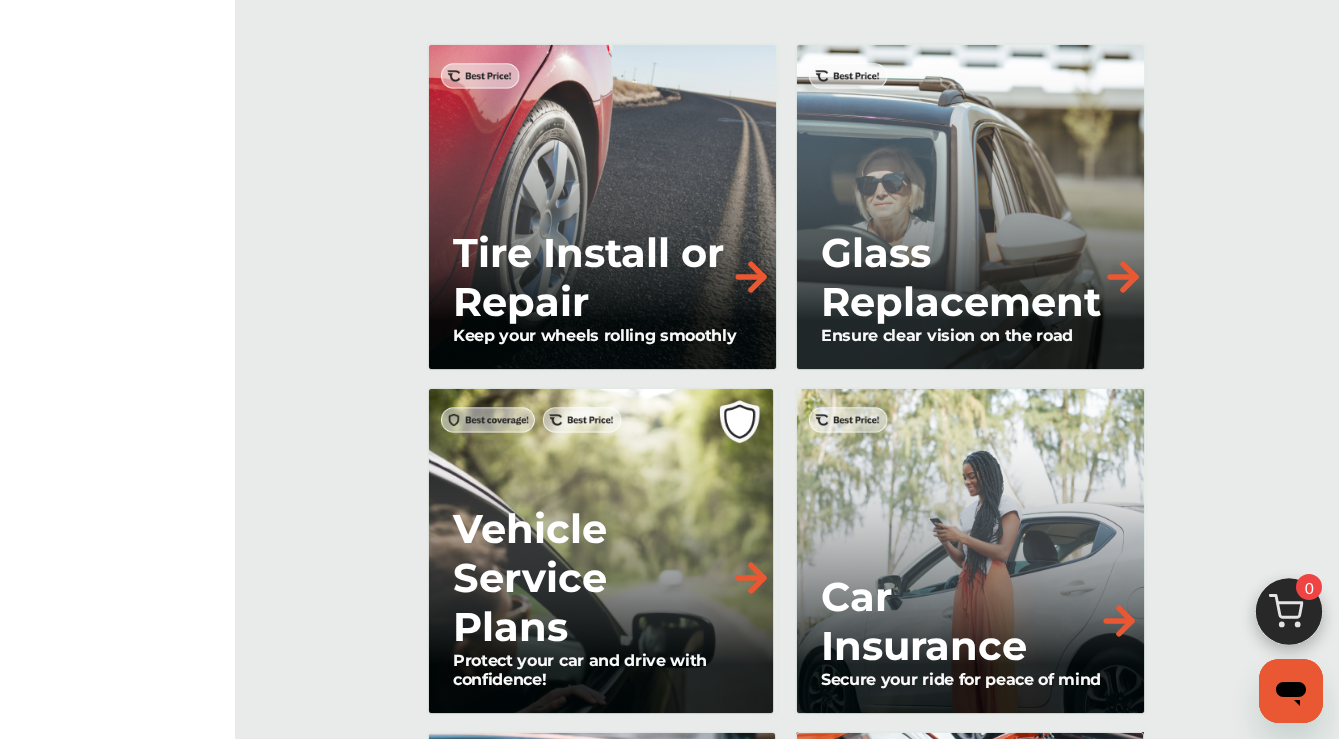 click on "Vehicle Service Plans Protect your car and drive with confidence!" at bounding box center (603, 551) 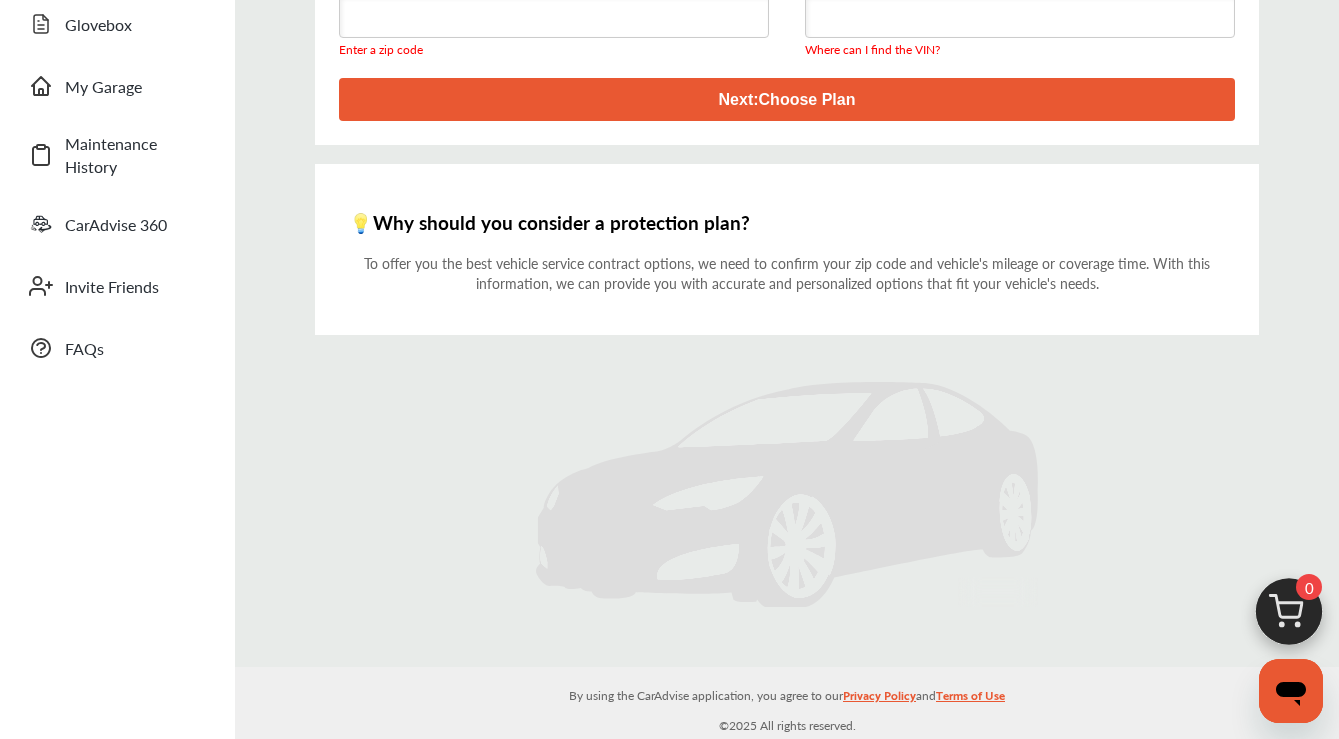 scroll, scrollTop: 0, scrollLeft: 0, axis: both 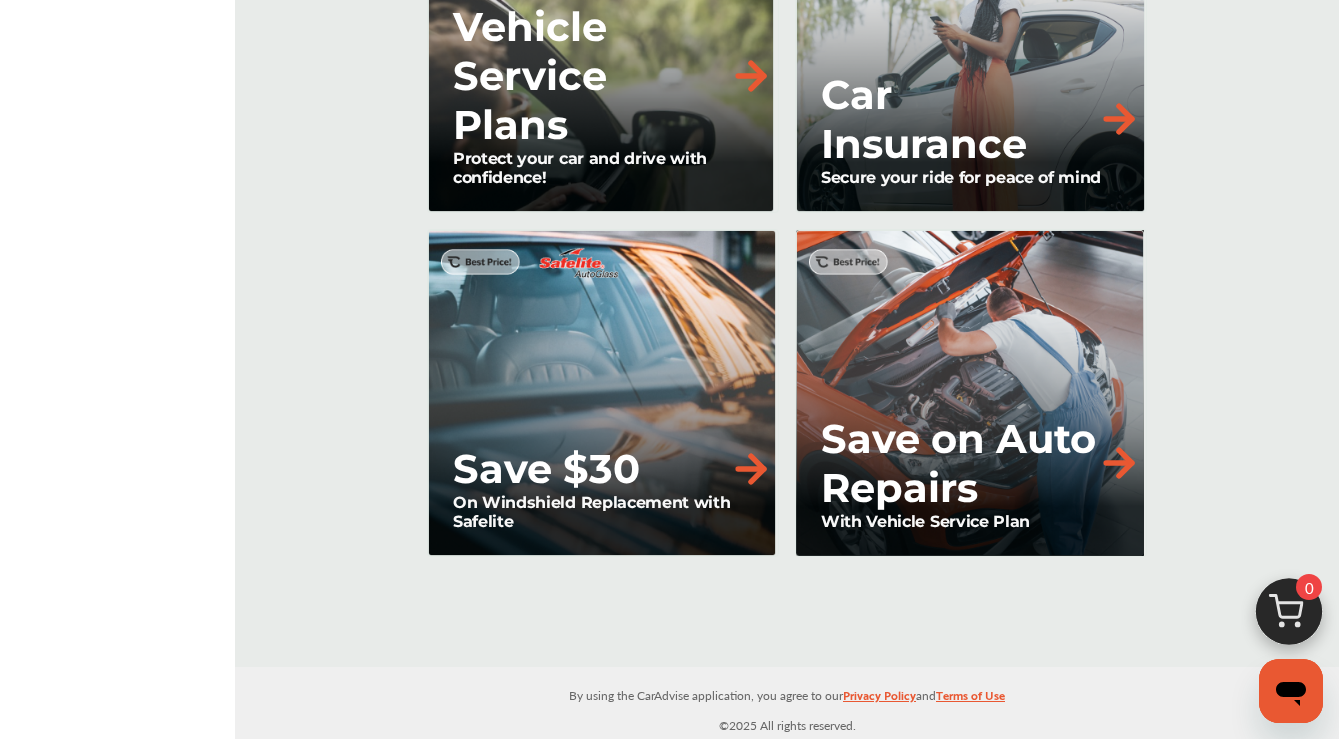 click on "Save on Auto Repairs" at bounding box center (959, 463) 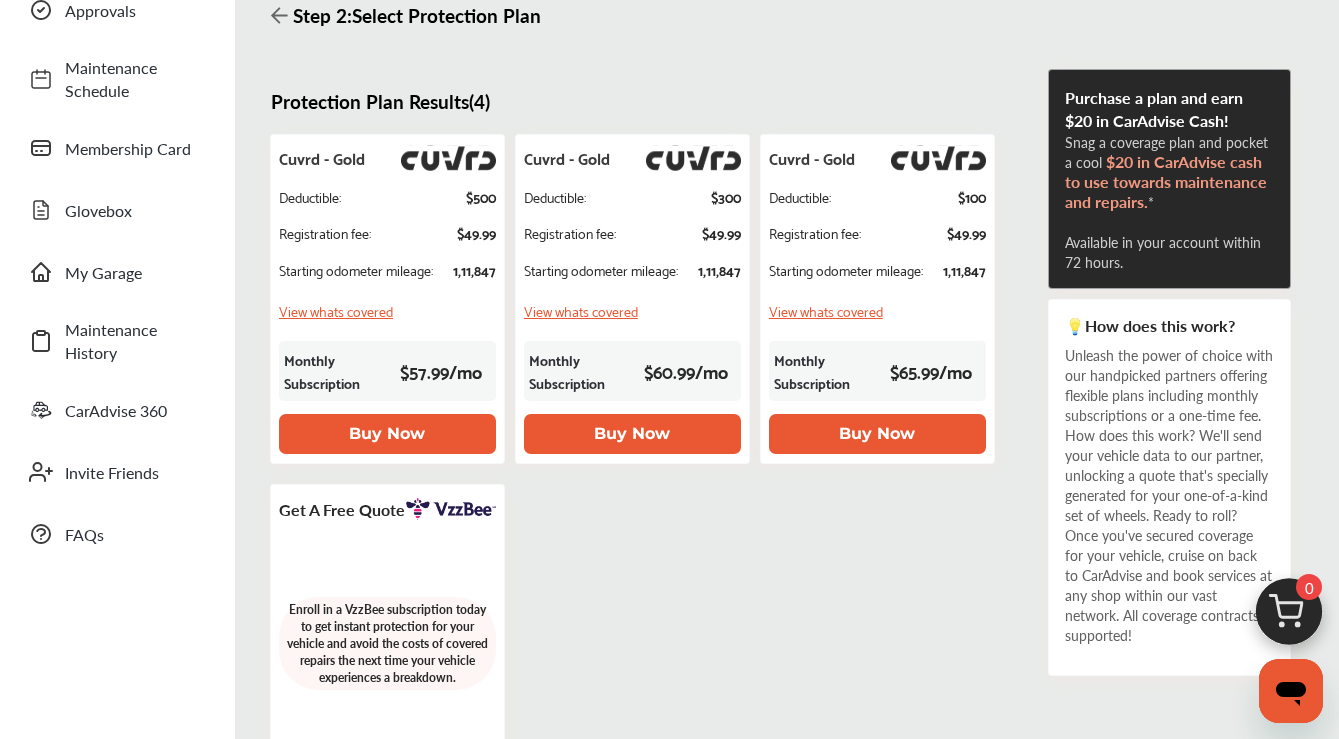 scroll, scrollTop: 148, scrollLeft: 0, axis: vertical 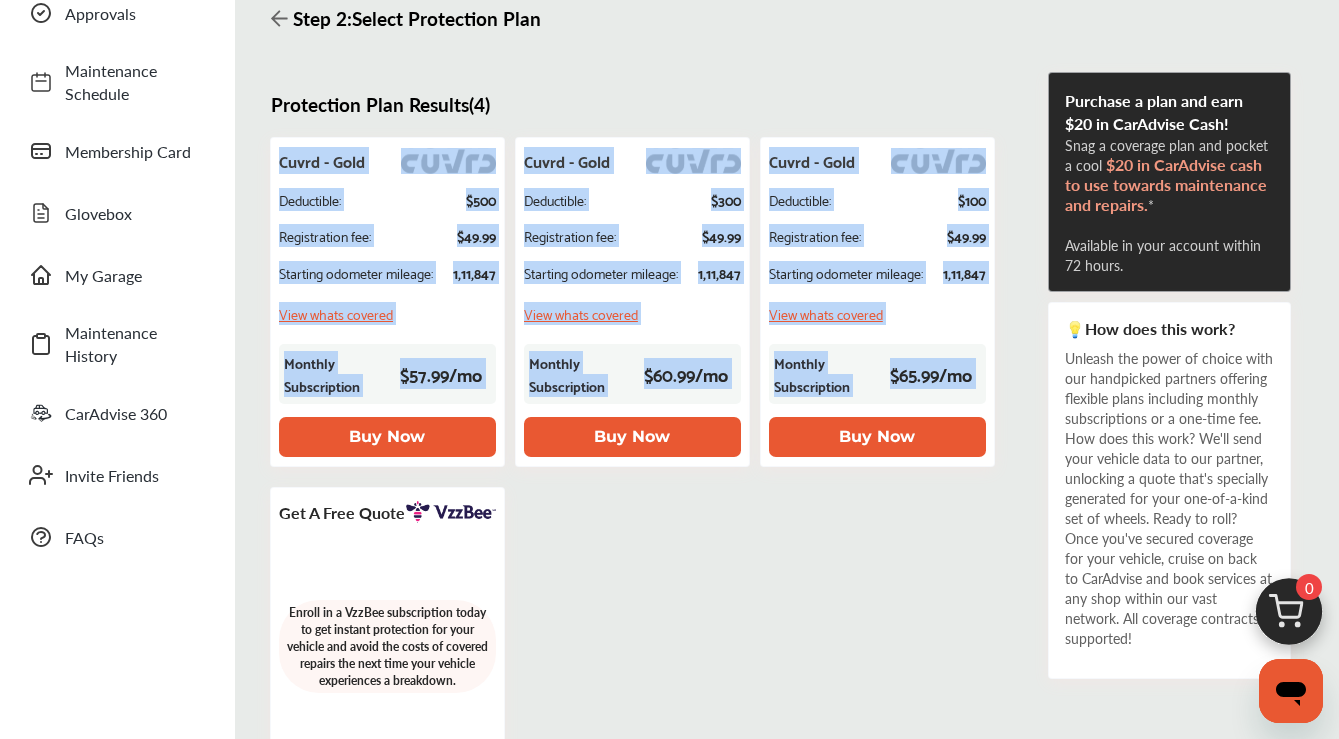 drag, startPoint x: 1015, startPoint y: 431, endPoint x: 254, endPoint y: 141, distance: 814.3838 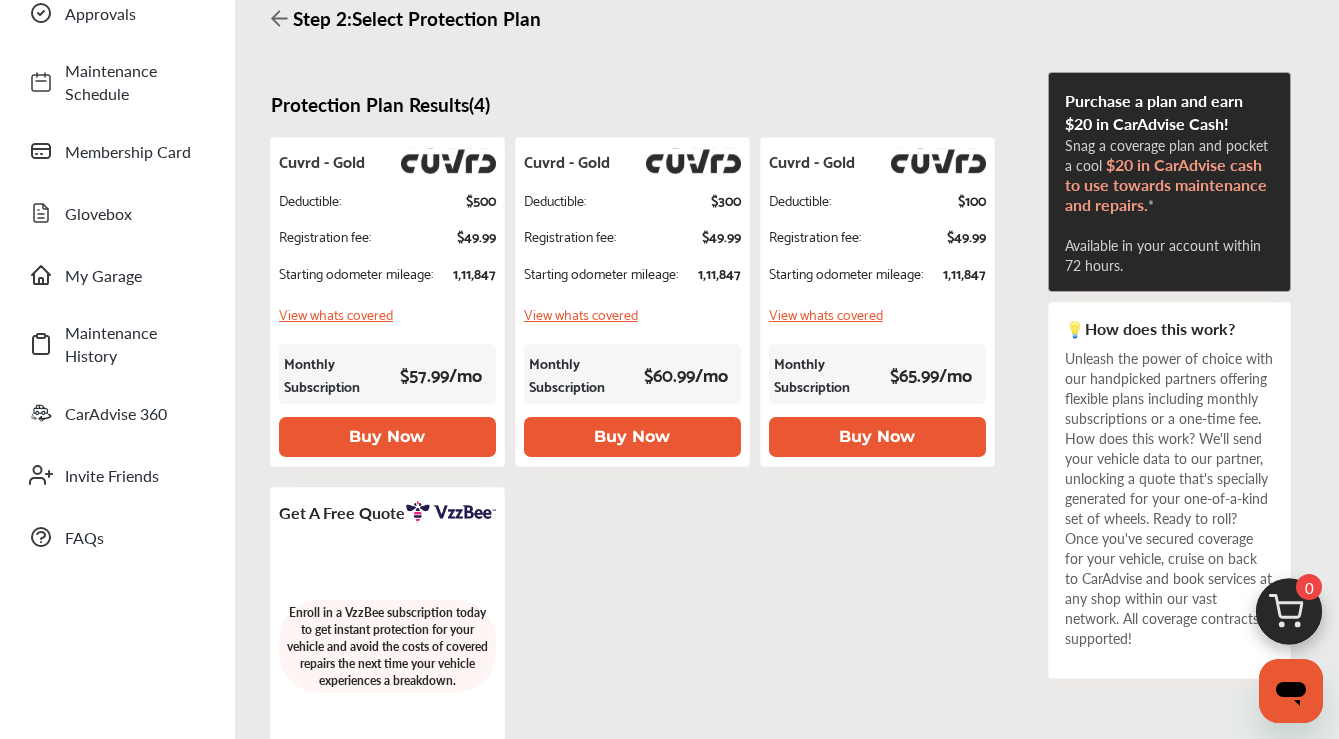 click on "Cuvrd - Gold Deductible : $ 500 Registration fee : $ 49.99 Starting odometer mileage : 1,11,847 View whats covered Monthly Subscription $ 57.99 / mo Buy Now Cuvrd - Gold Deductible : $ 300 Registration fee : $ 49.99 Starting odometer mileage : 1,11,847 View whats covered Monthly Subscription $ 60.99 / mo Buy Now Cuvrd - Gold Deductible : $ 100 Registration fee : $ 49.99 Starting odometer mileage : 1,11,847 View whats covered Monthly Subscription $ 65.99 / mo Buy Now Get a Free Quote Enroll in a VzzBee subscription today to get instant protection for your vehicle and avoid the costs of covered repairs the next time your vehicle experiences a breakdown. Get a Quote" at bounding box center (656, 477) 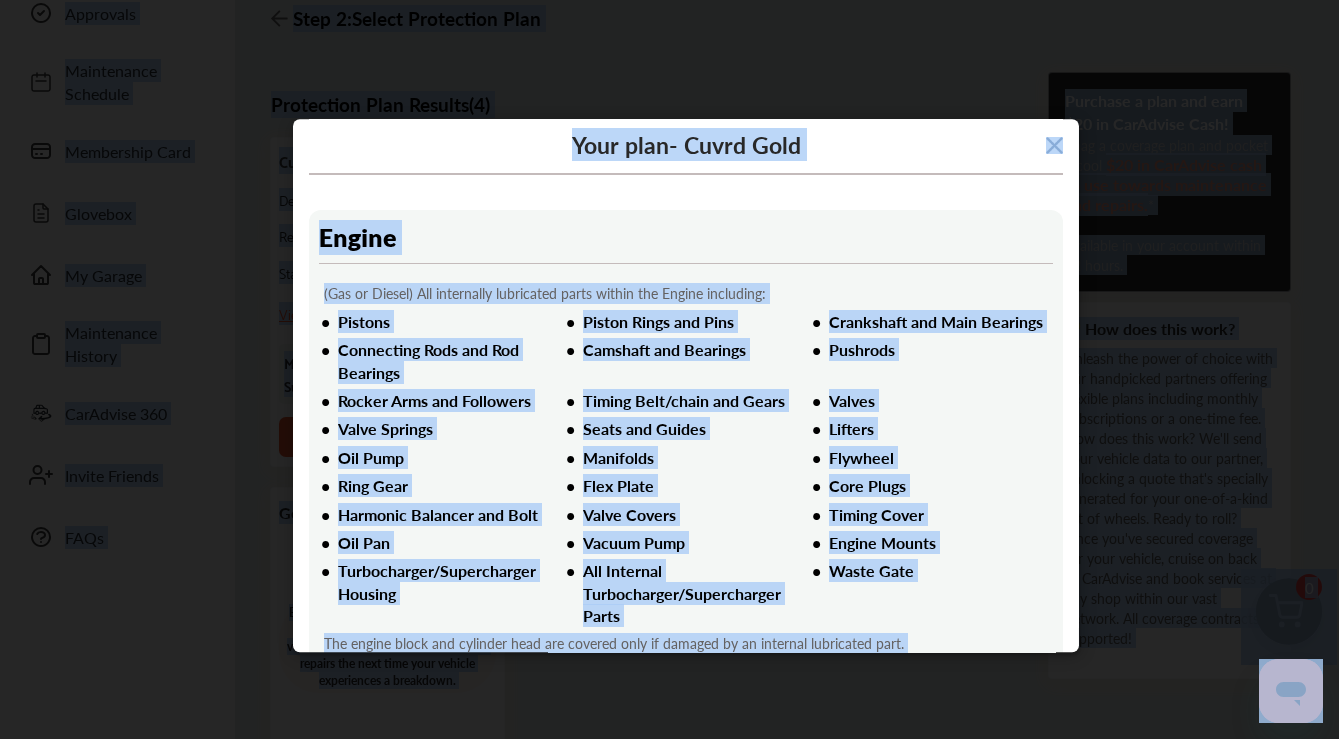 click on "Engine (Gas or Diesel) All internally lubricated parts within the Engine including: Pistons Piston Rings and Pins Crankshaft and Main Bearings Connecting Rods and Rod Bearings Camshaft and Bearings Pushrods Rocker Arms and Followers Timing Belt/chain and Gears Valves Valve Springs Seats and Guides Lifters Oil Pump Manifolds Flywheel Ring Gear Flex Plate Core Plugs Harmonic Balancer and Bolt Valve Covers Timing Cover Oil Pan Vacuum Pump Engine Mounts Turbocharger/Supercharger Housing All Internal Turbocharger/Supercharger Parts Waste Gate The engine block and cylinder head are covered only if damaged by an internal lubricated part." at bounding box center (685, 439) 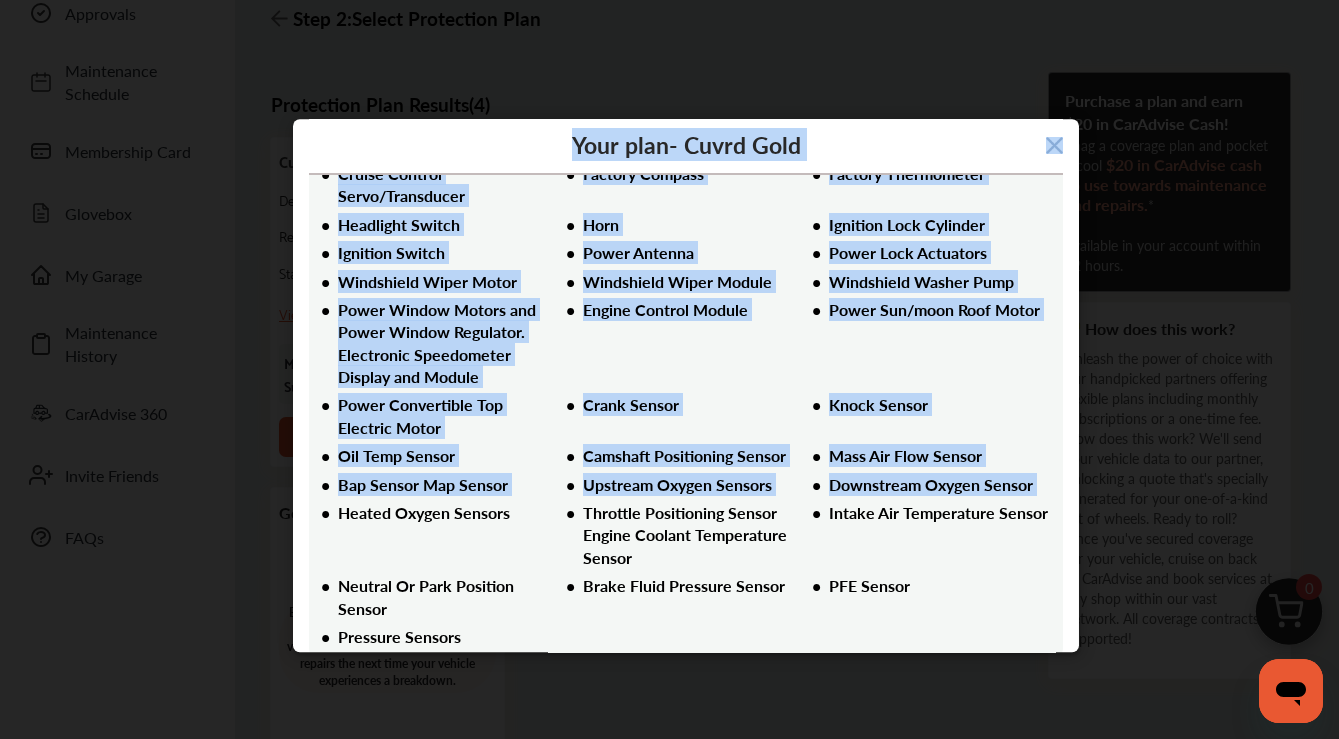 scroll, scrollTop: 3654, scrollLeft: 0, axis: vertical 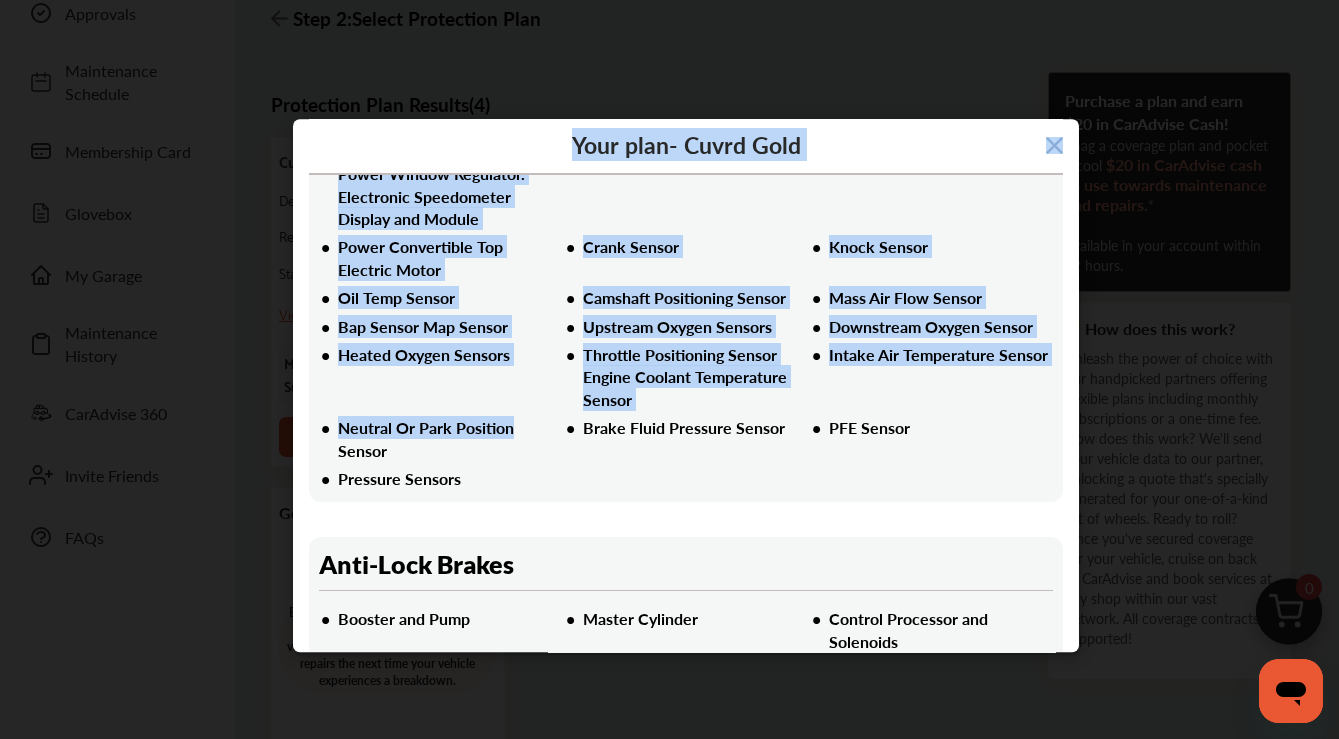 drag, startPoint x: 430, startPoint y: 157, endPoint x: 966, endPoint y: 656, distance: 732.323 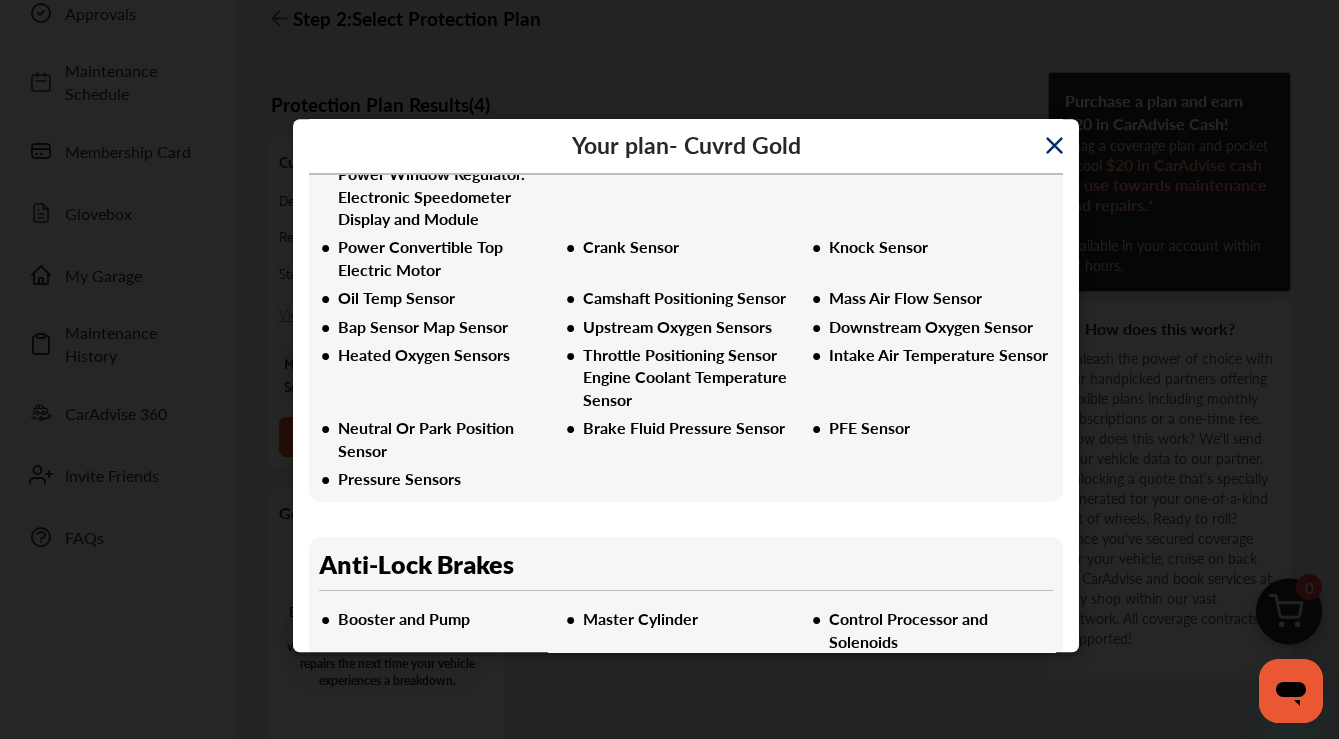 click on "Control Processor and  Solenoids" at bounding box center [930, 630] 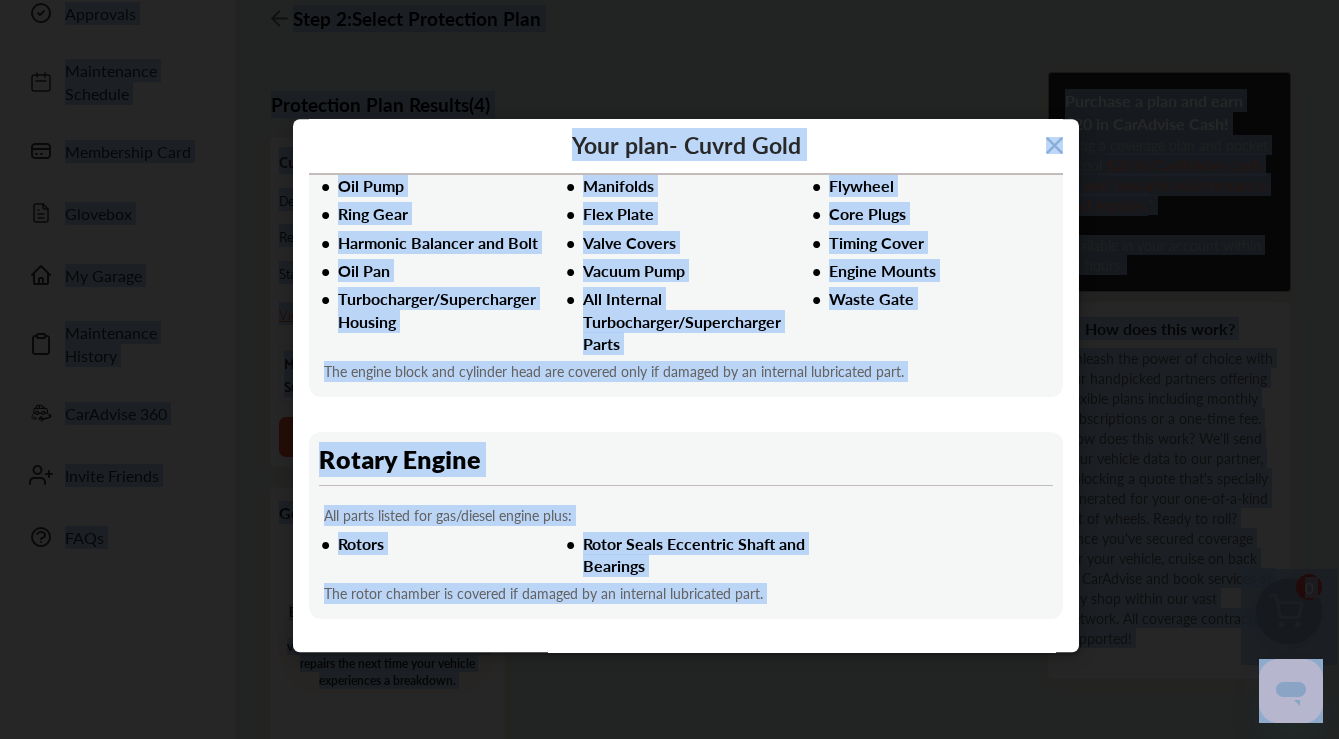 scroll, scrollTop: 0, scrollLeft: 0, axis: both 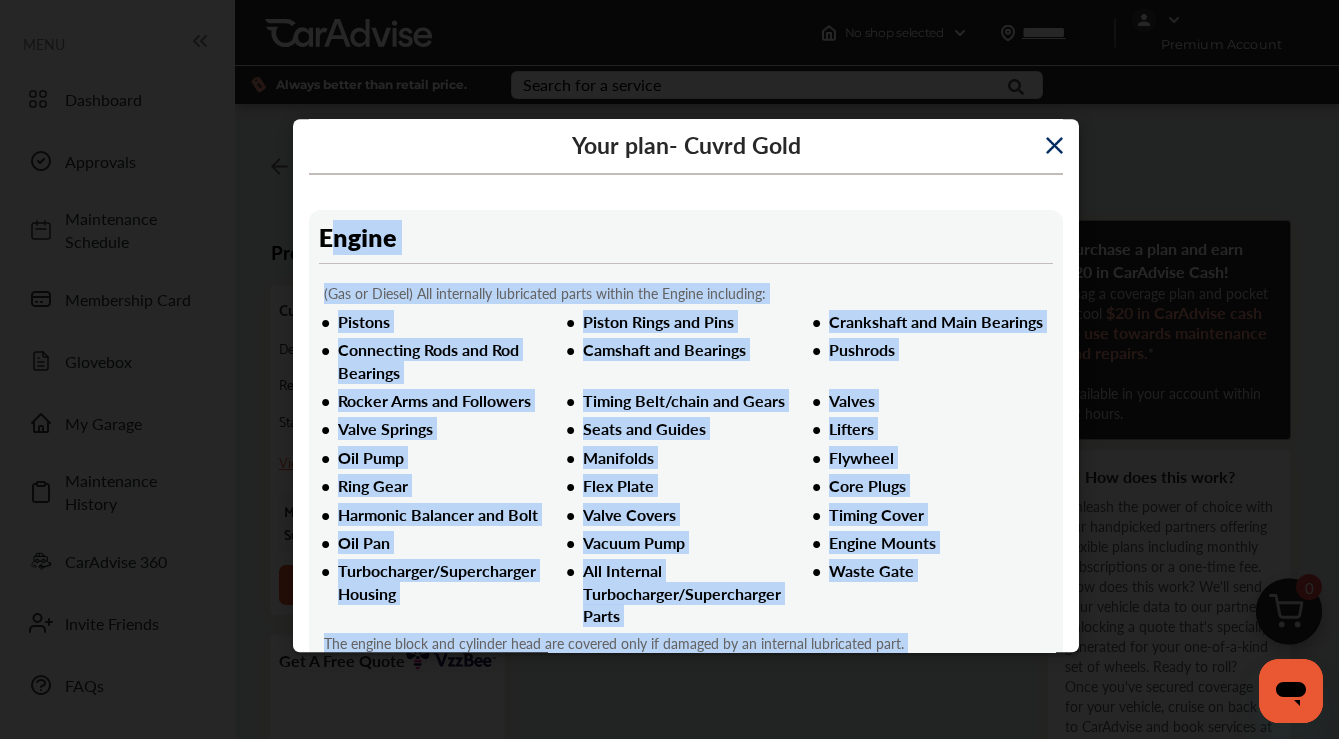 drag, startPoint x: 930, startPoint y: 610, endPoint x: 325, endPoint y: 231, distance: 713.90894 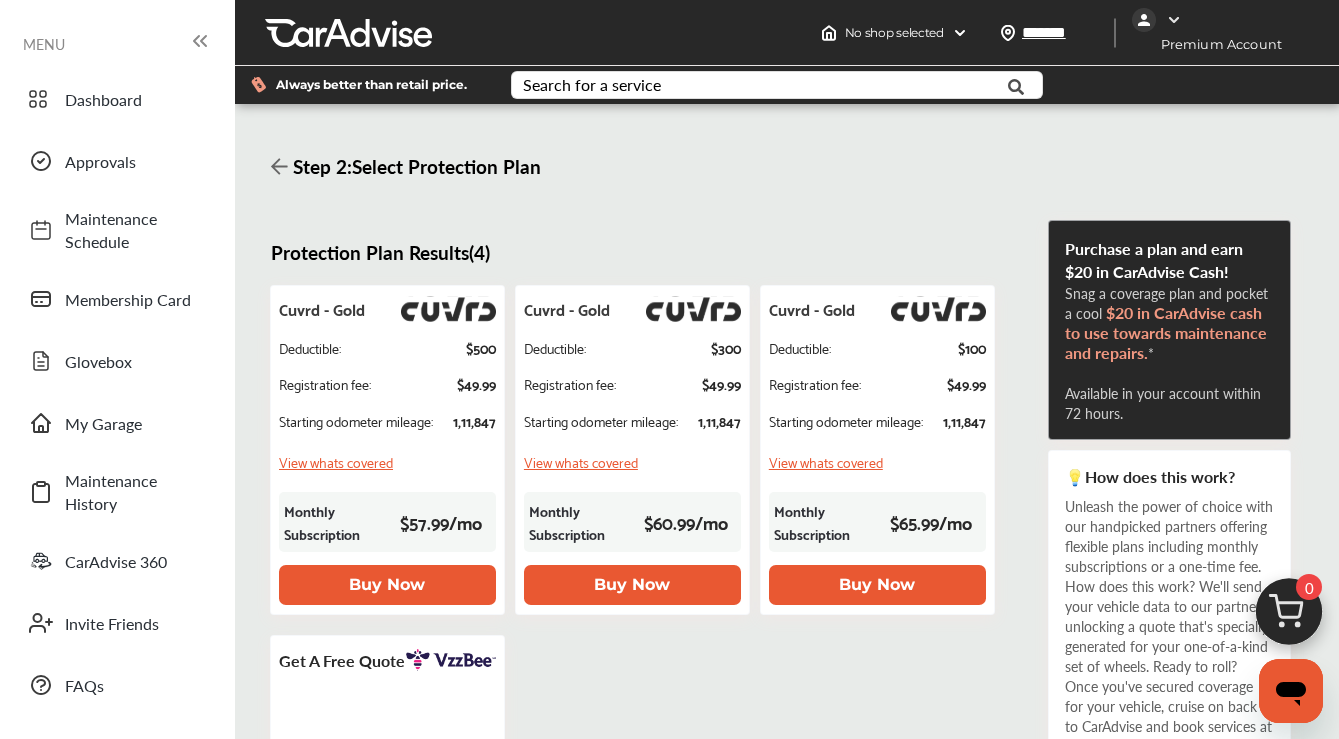 click on "Buy Now" at bounding box center [877, 585] 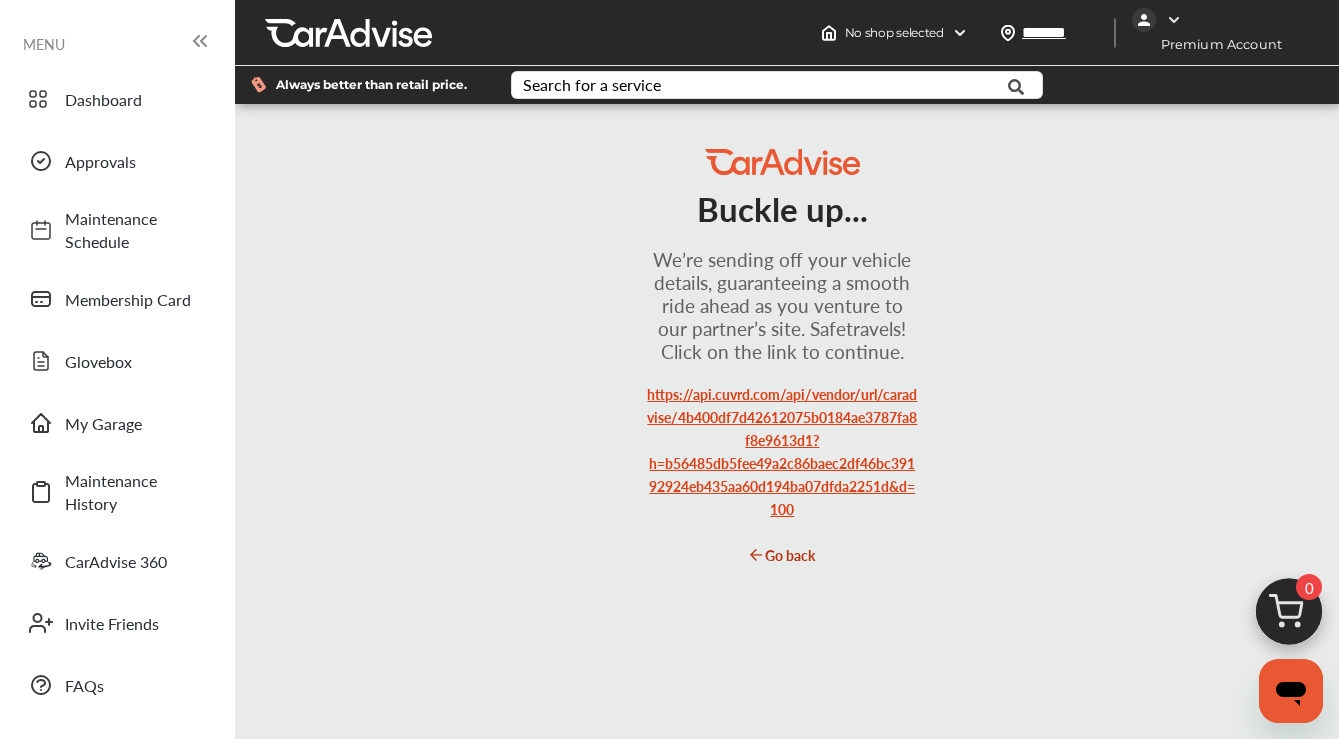 click on "https://api.cuvrd.com/api/vendor/url/caradvise/4b400df7d42612075b0184ae3787fa8f8e9613d1?h=b56485db5fee49a2c86baec2df46bc39192924eb435aa60d194ba07dfda2251d&d=100" at bounding box center (782, 451) 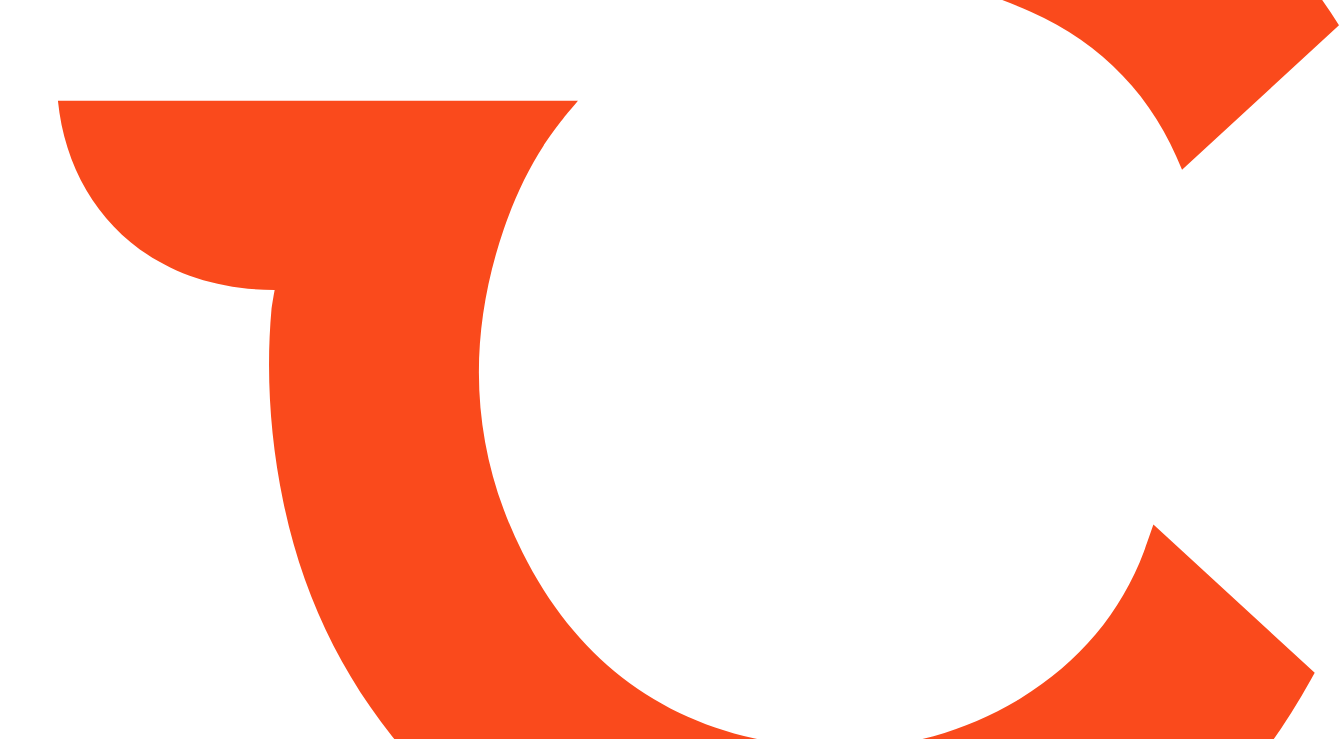 scroll, scrollTop: 0, scrollLeft: 0, axis: both 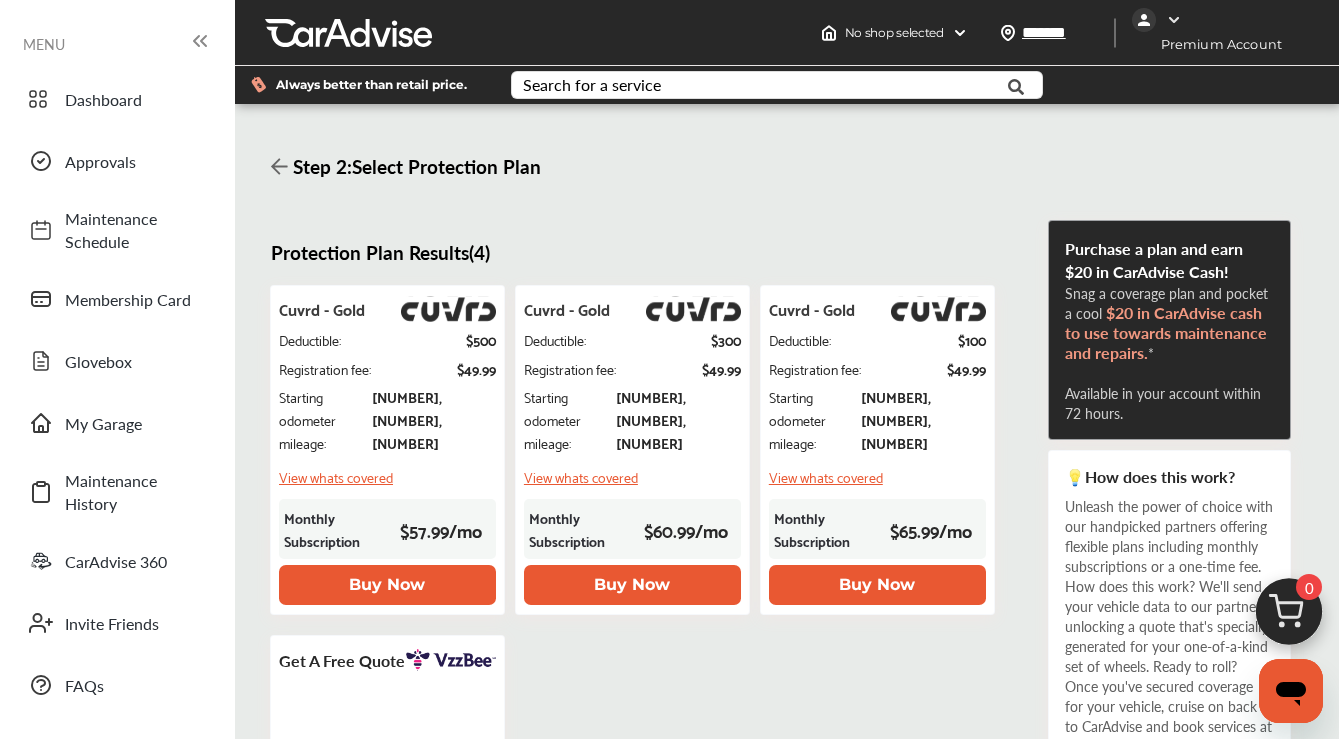 click on "Buy Now" at bounding box center [877, 585] 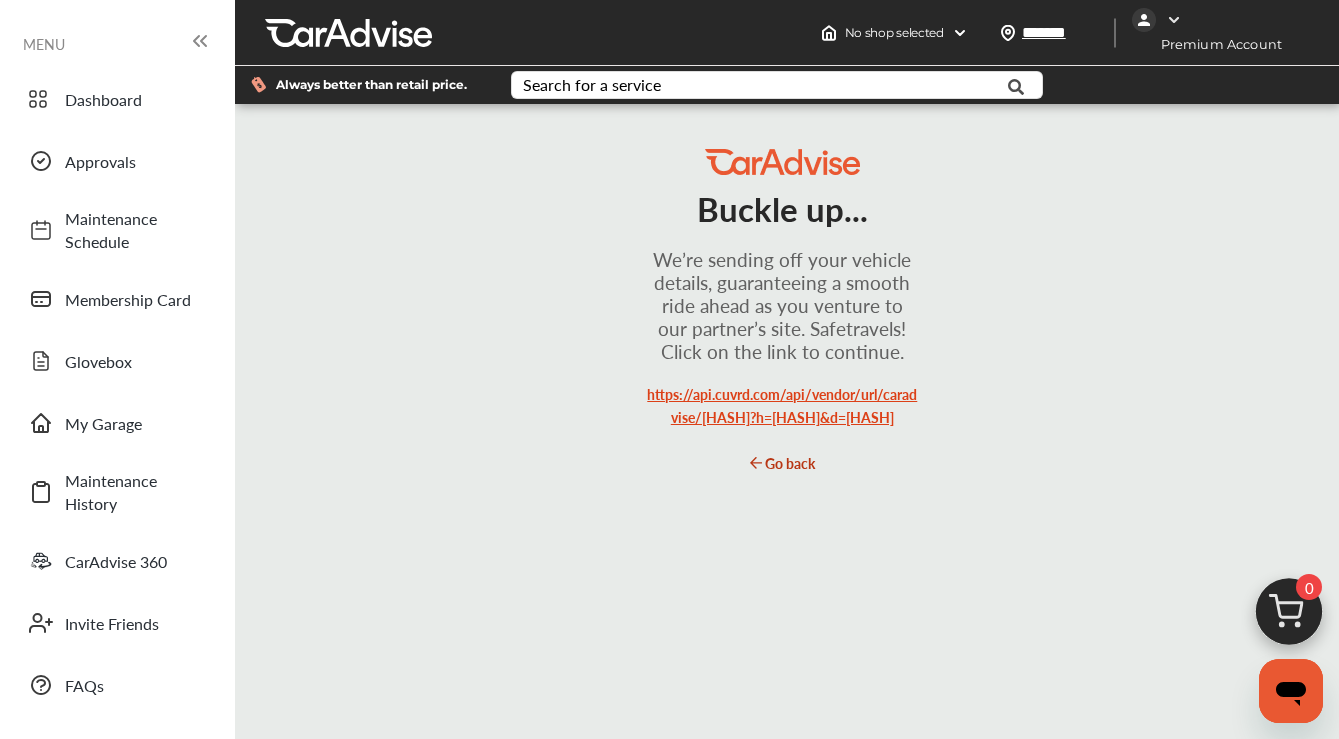click on "https://api.cuvrd.com/api/vendor/url/caradvise/[HASH]?h=[HASH]&d=[HASH]" at bounding box center [782, 405] 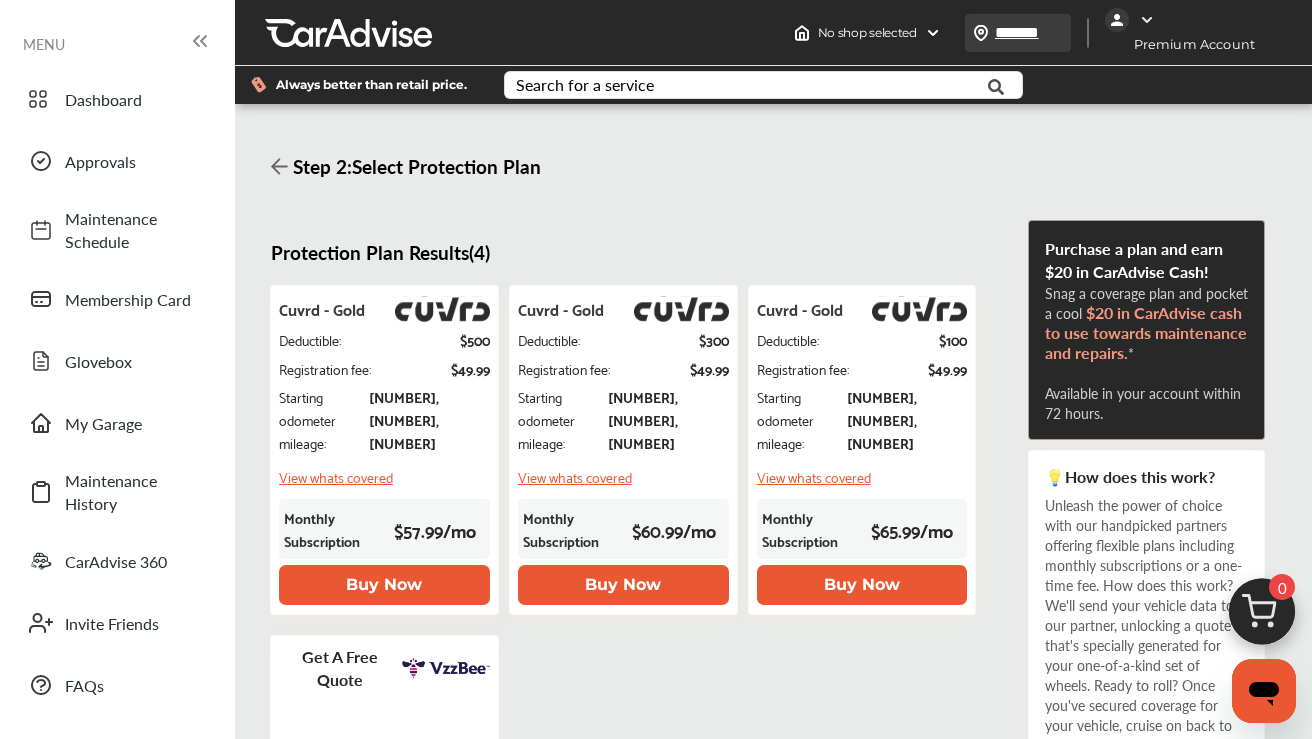 scroll, scrollTop: 0, scrollLeft: 0, axis: both 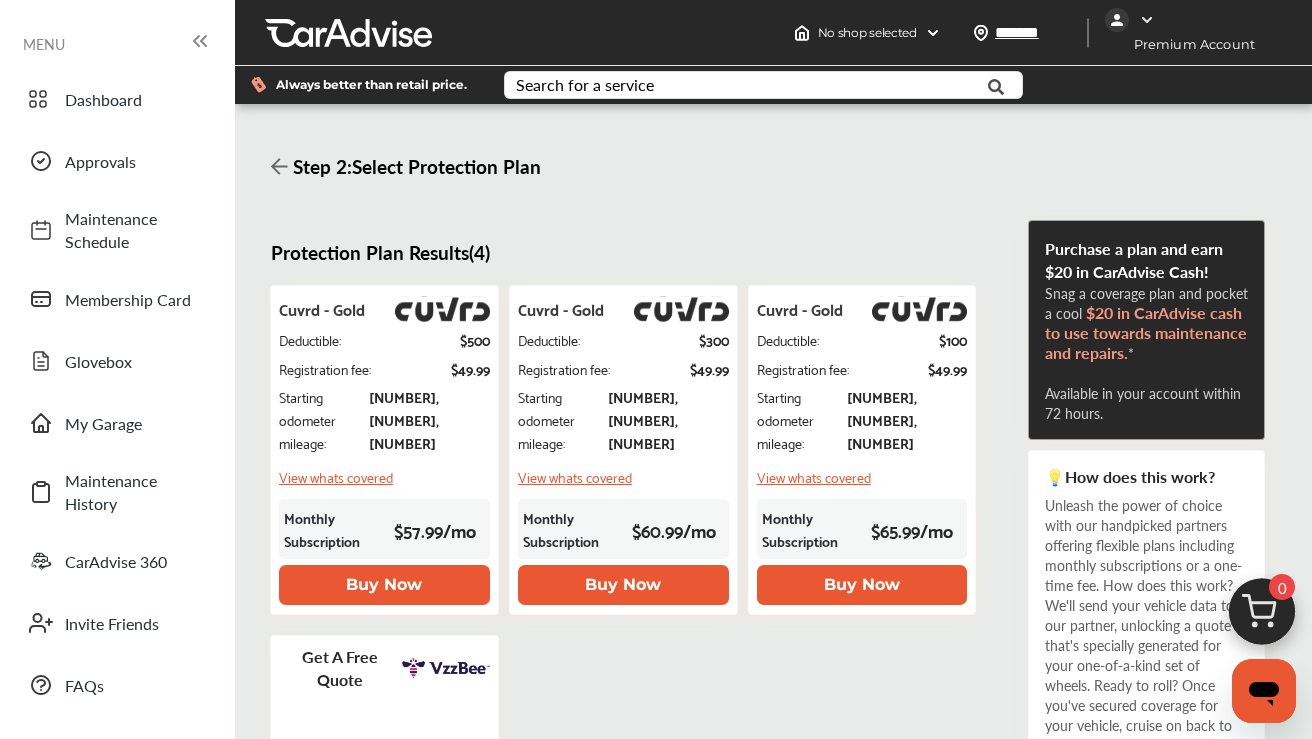 click at bounding box center (1147, 20) 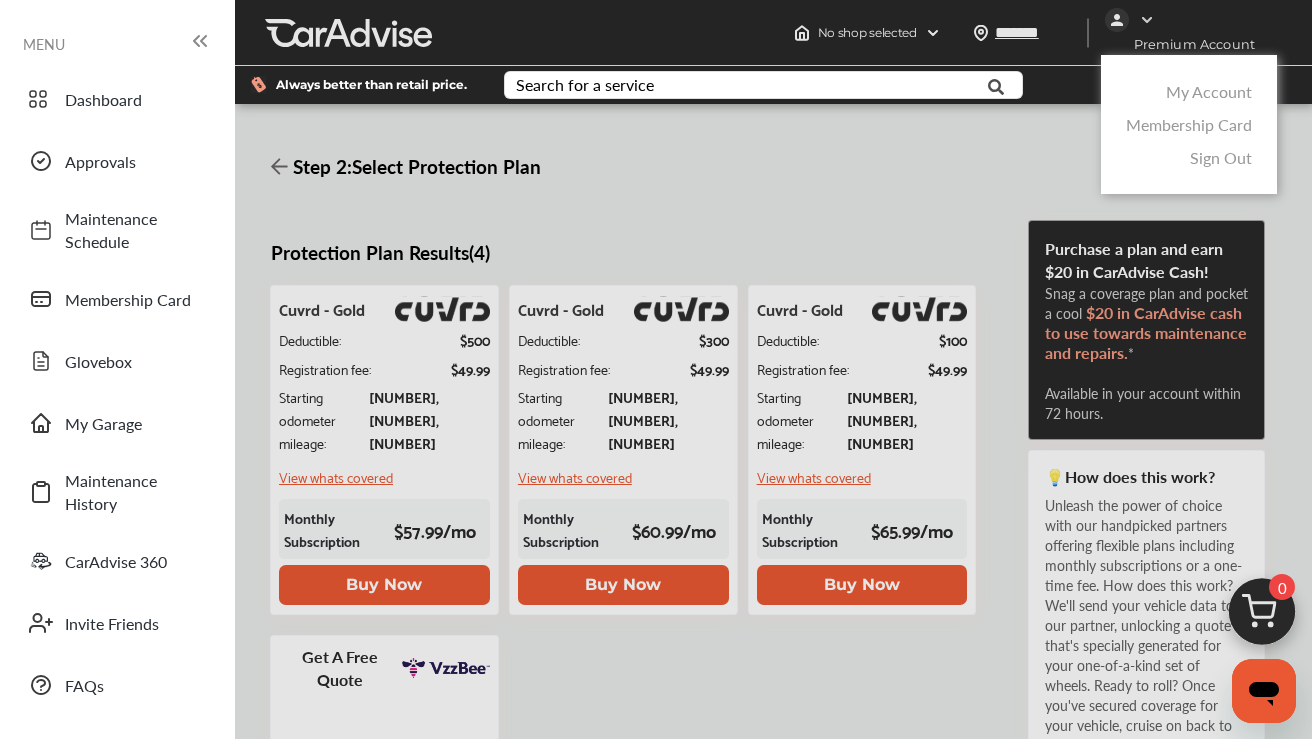 click at bounding box center [656, 419] 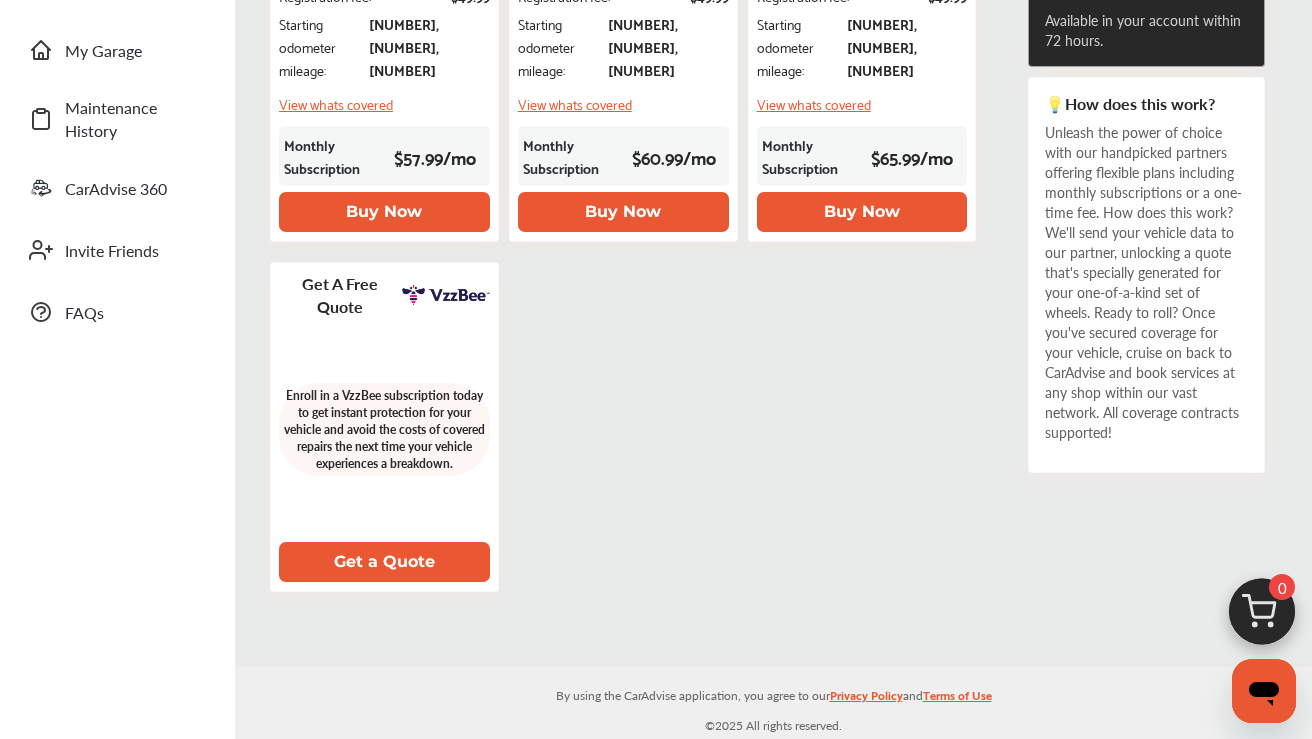 scroll, scrollTop: 373, scrollLeft: 0, axis: vertical 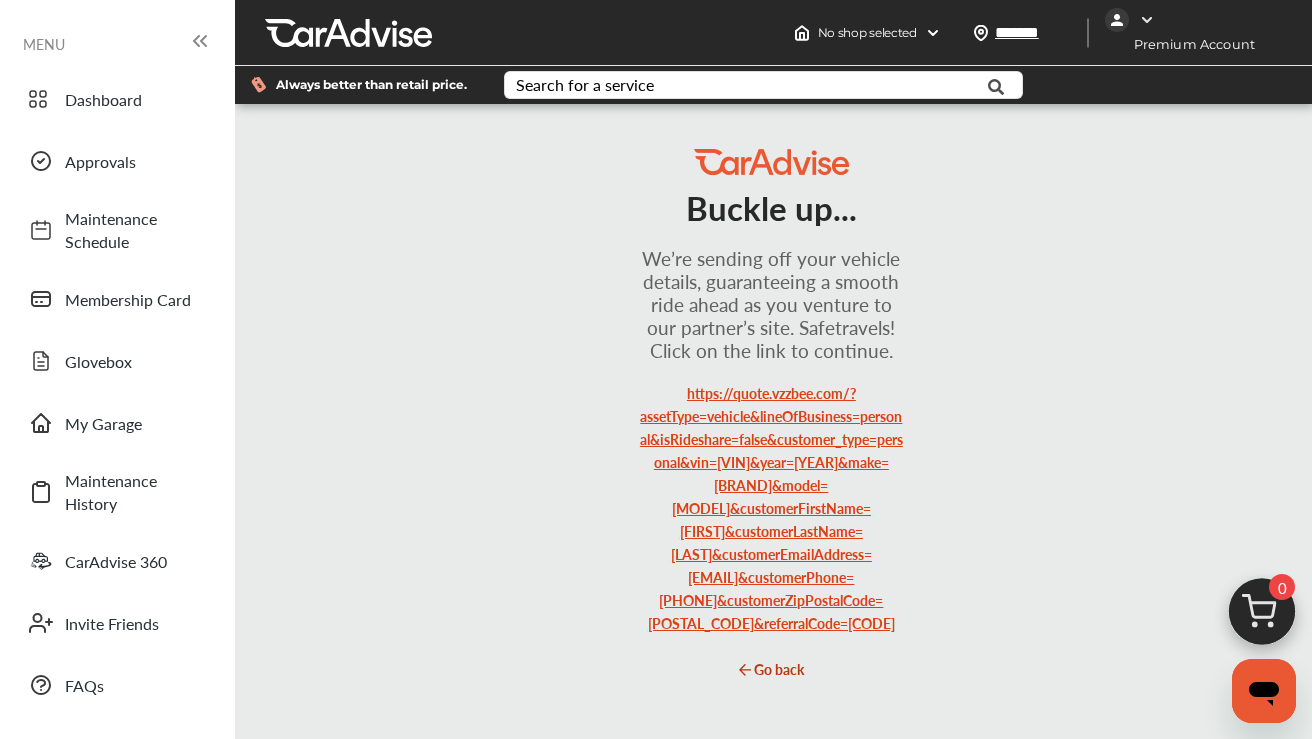 click on "https://quote.vzzbee.com/?assetType=vehicle&lineOfBusiness=personal&isRideshare=false&customer_type=personal&vin=[VIN]&year=[YEAR]&make=[BRAND]&model=[MODEL]&customerFirstName=[FIRST]&customerLastName=[LAST]&customerEmailAddress=[EMAIL]&customerPhone=[PHONE]&customerZipPostalCode=[POSTAL_CODE]&referralCode=[CODE]" at bounding box center (771, 508) 